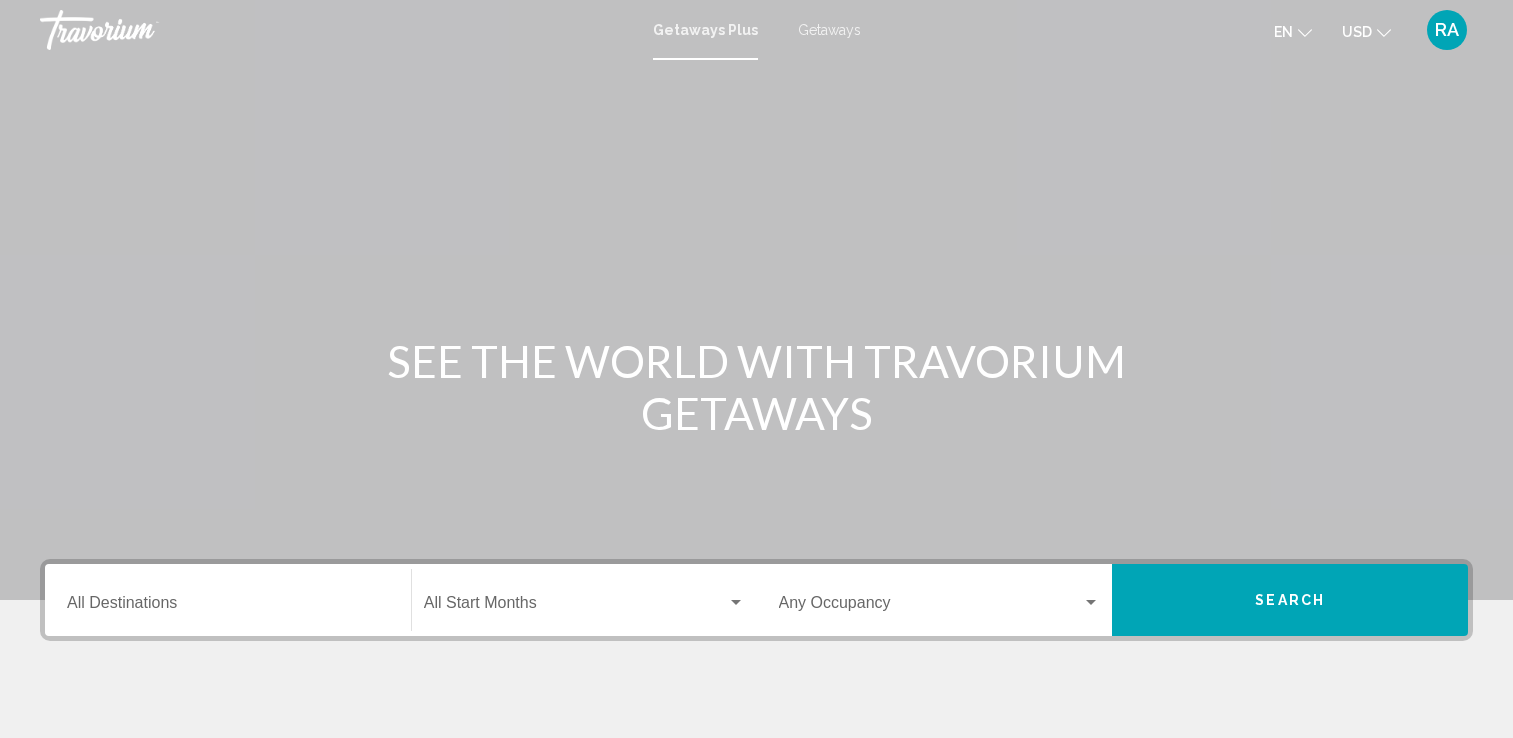 scroll, scrollTop: 0, scrollLeft: 0, axis: both 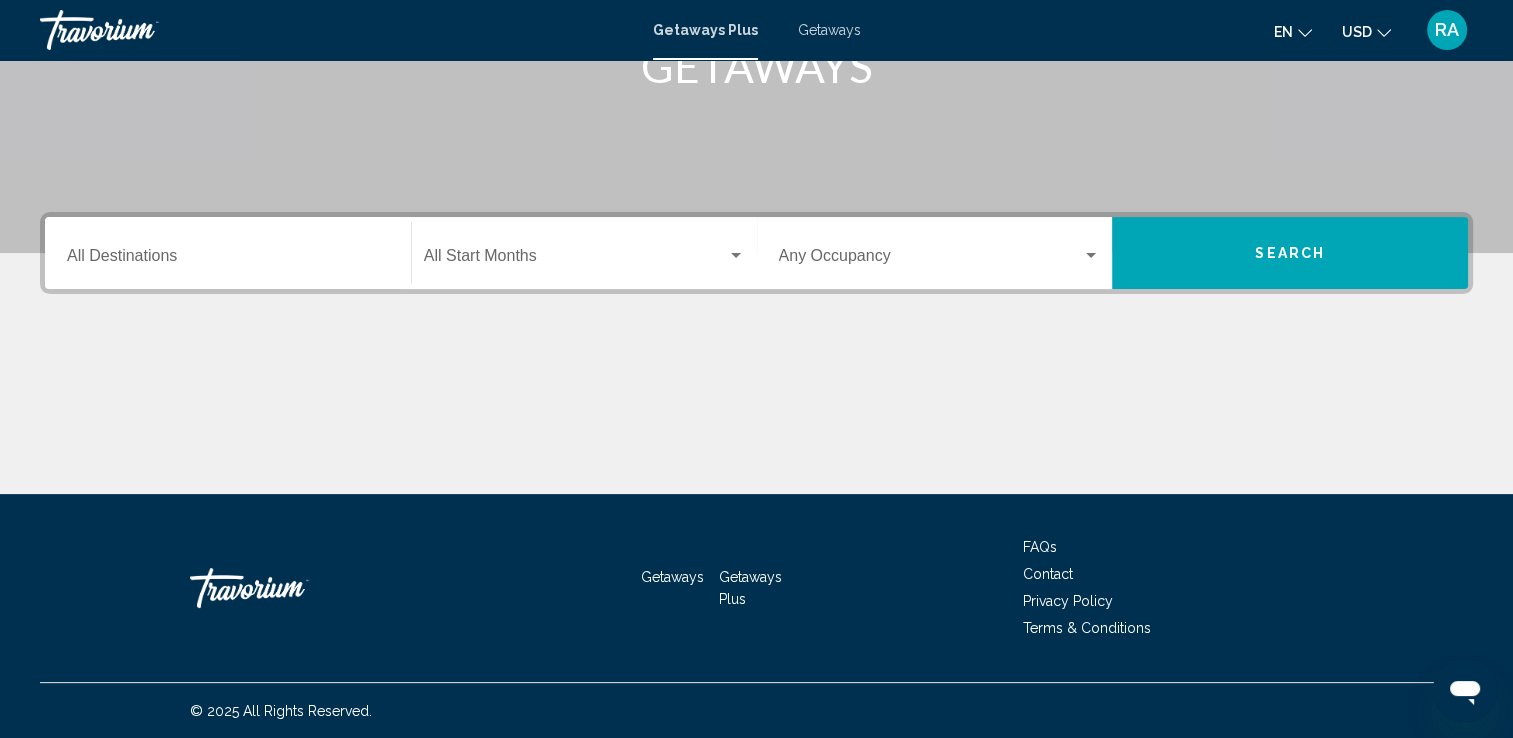 click on "Destination All Destinations" at bounding box center [228, 253] 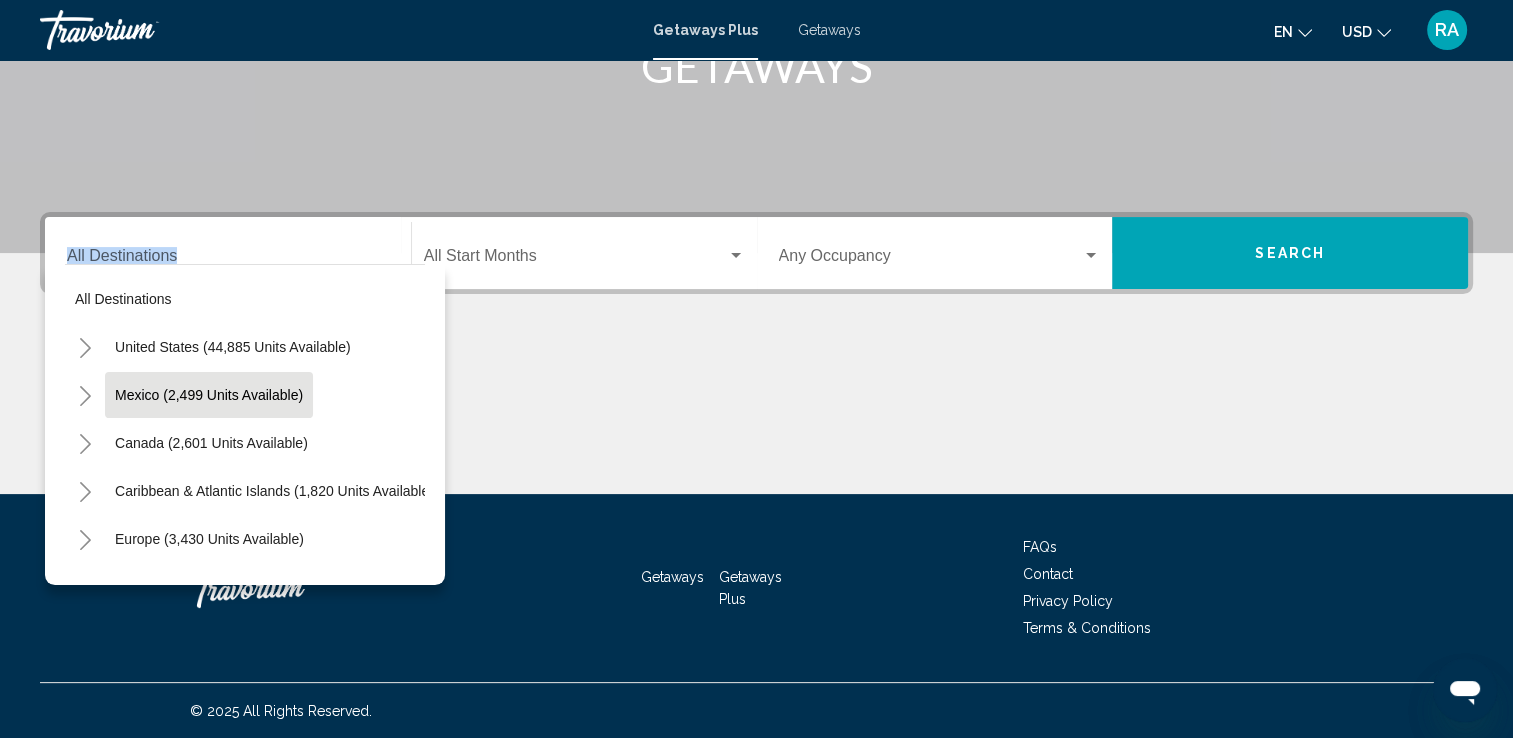 drag, startPoint x: 224, startPoint y: 240, endPoint x: 202, endPoint y: 403, distance: 164.47797 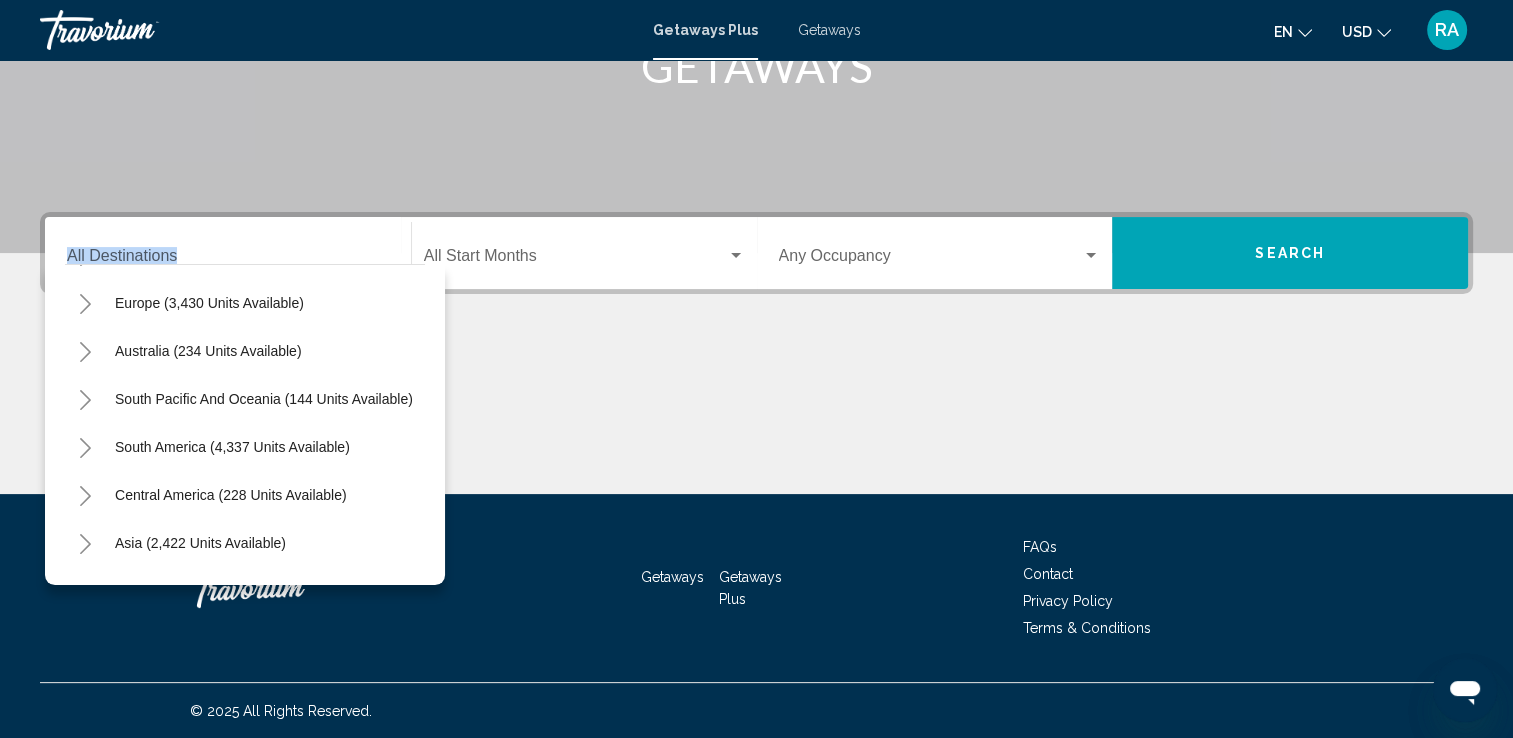 scroll, scrollTop: 244, scrollLeft: 0, axis: vertical 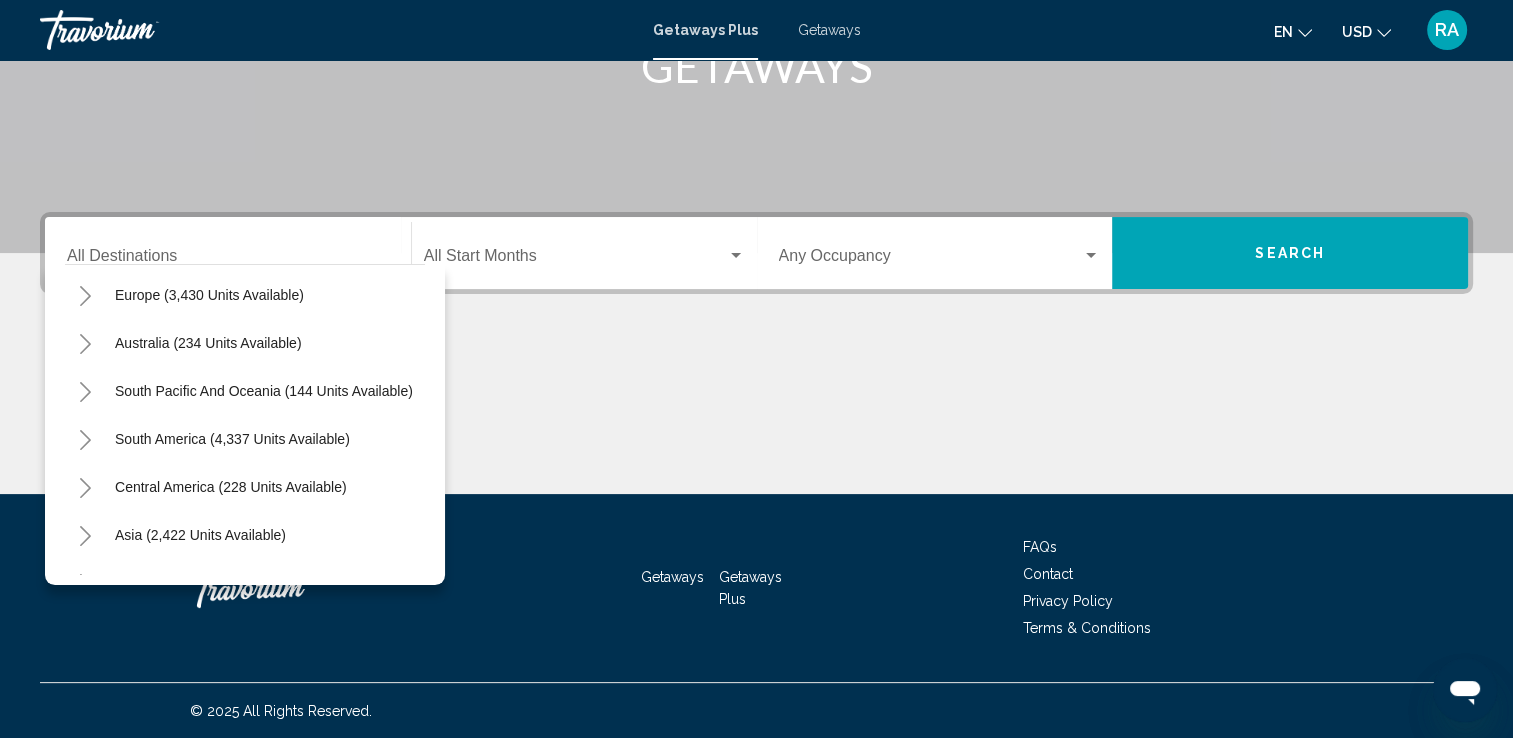 click on "Getaways Plus  Getaways en
English Español Français Italiano Português русский USD
USD ($) MXN (Mex$) CAD (Can$) GBP (£) EUR (€) AUD (A$) NZD (NZ$) CNY (CN¥) RA Login" at bounding box center [756, 30] 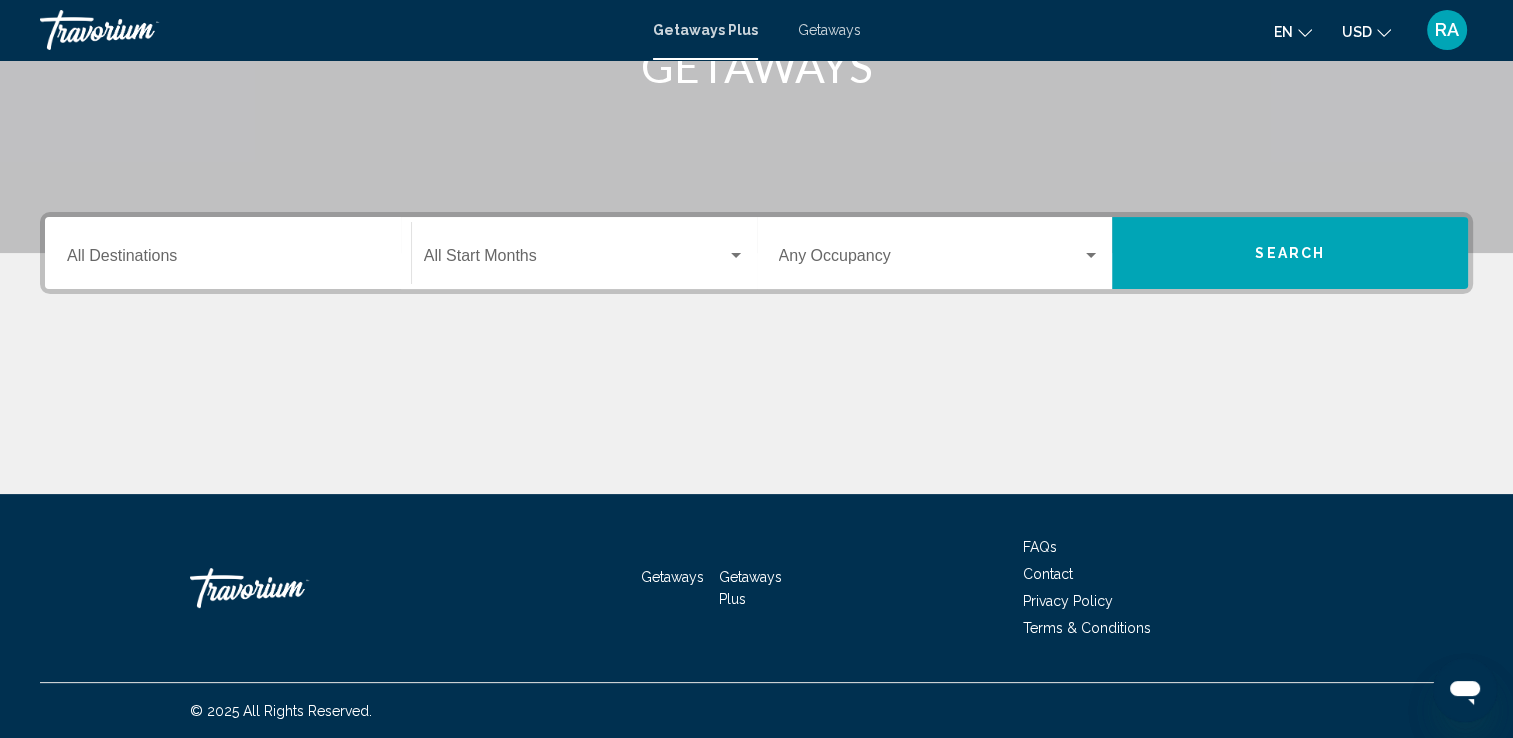 click on "Getaways" at bounding box center [829, 30] 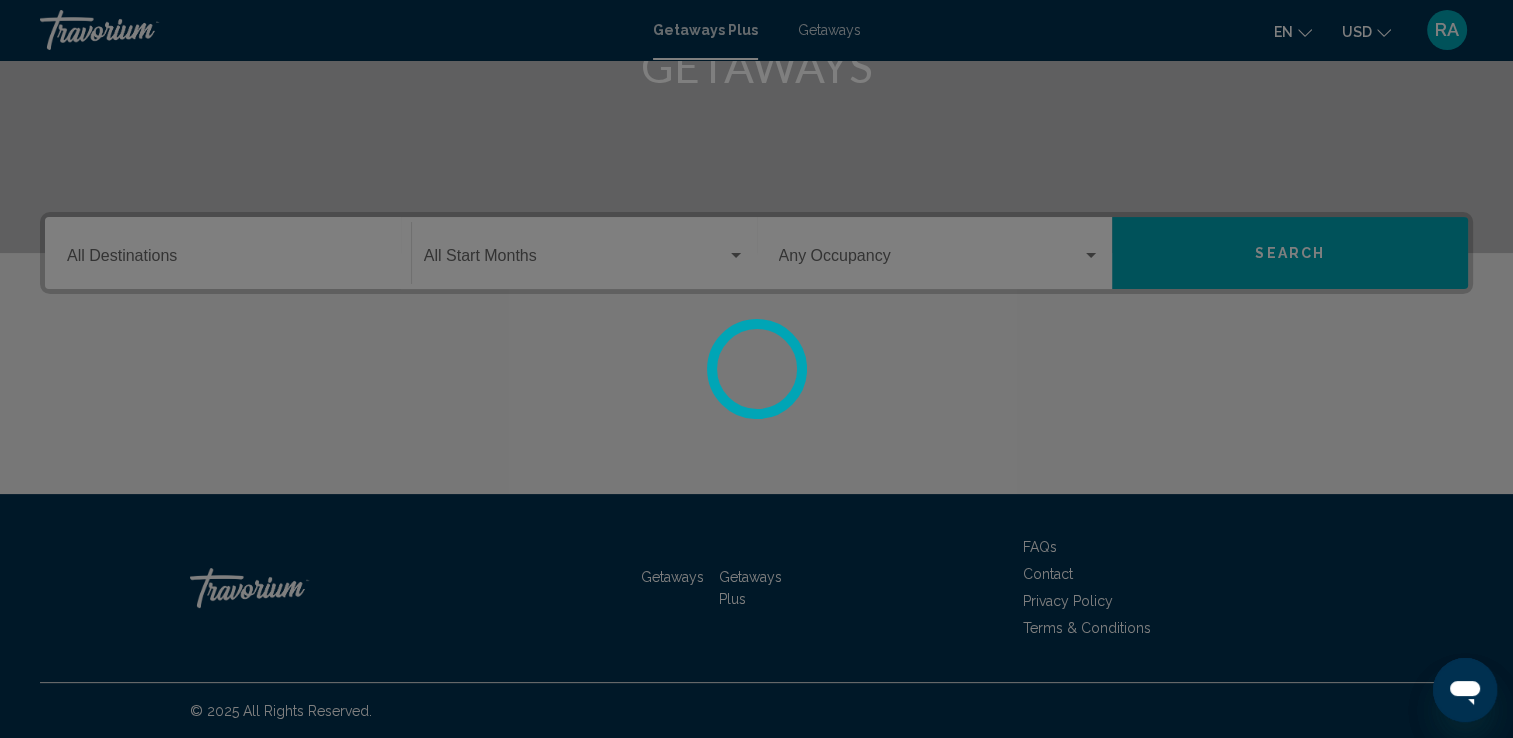 scroll, scrollTop: 0, scrollLeft: 0, axis: both 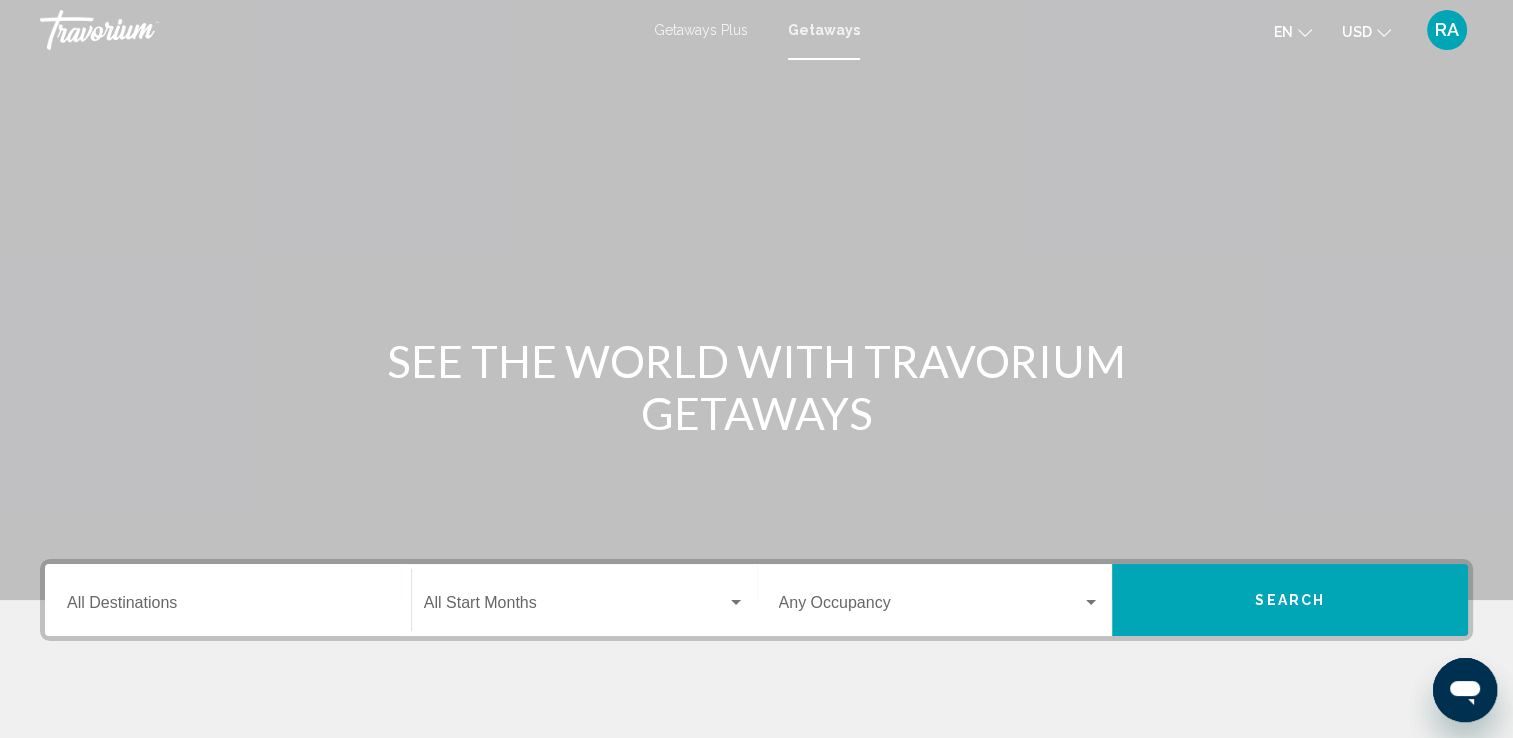 click on "Destination All Destinations" at bounding box center [228, 600] 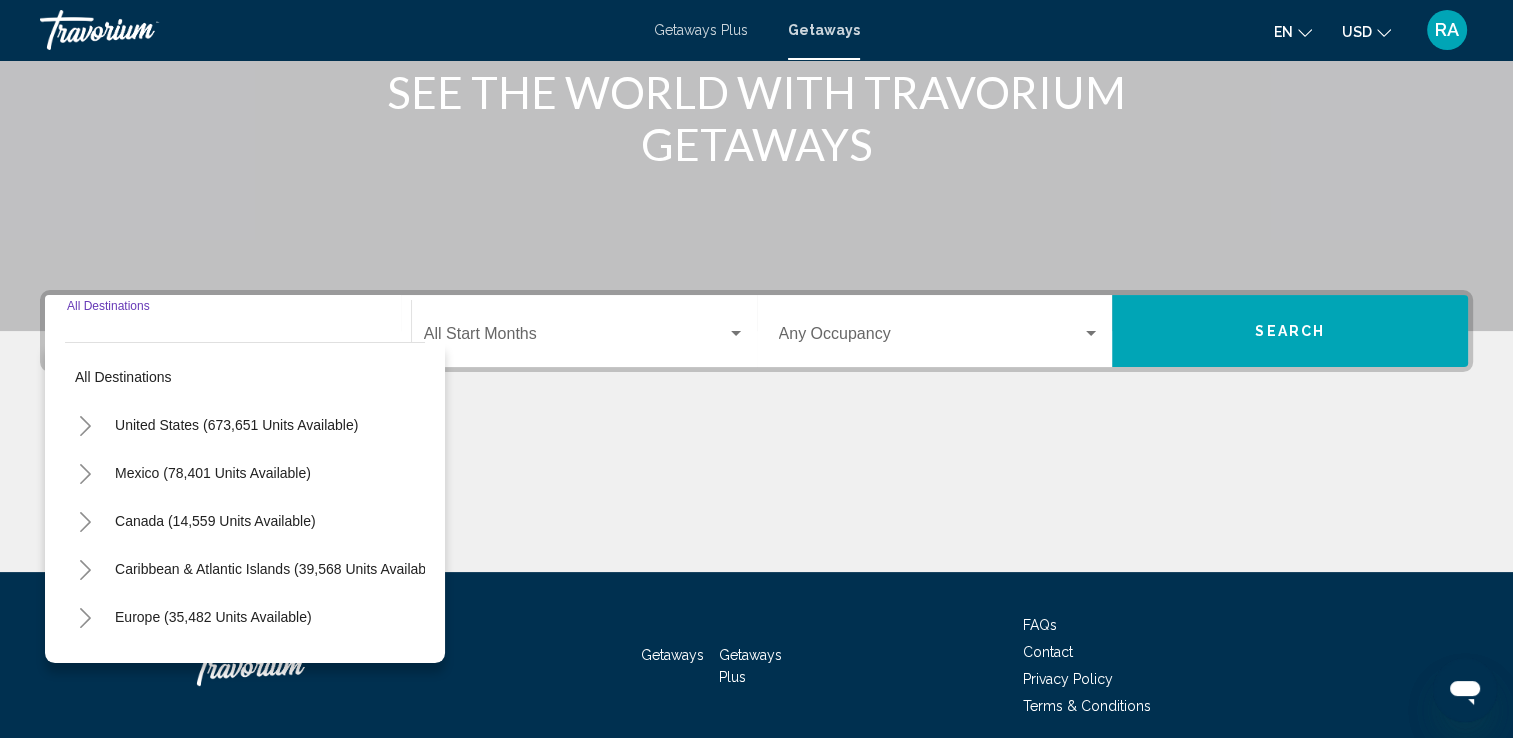 scroll, scrollTop: 347, scrollLeft: 0, axis: vertical 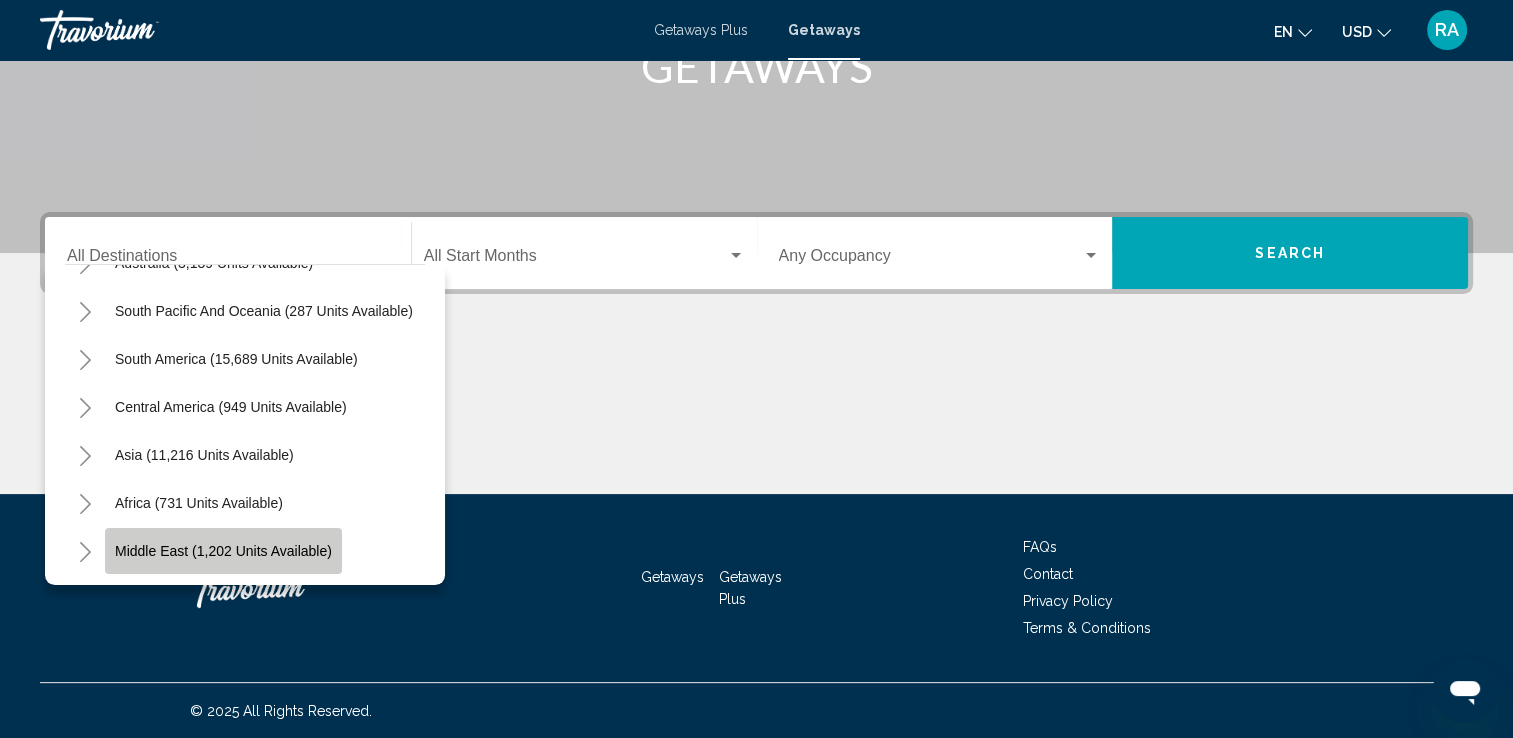 click on "Middle East (1,202 units available)" 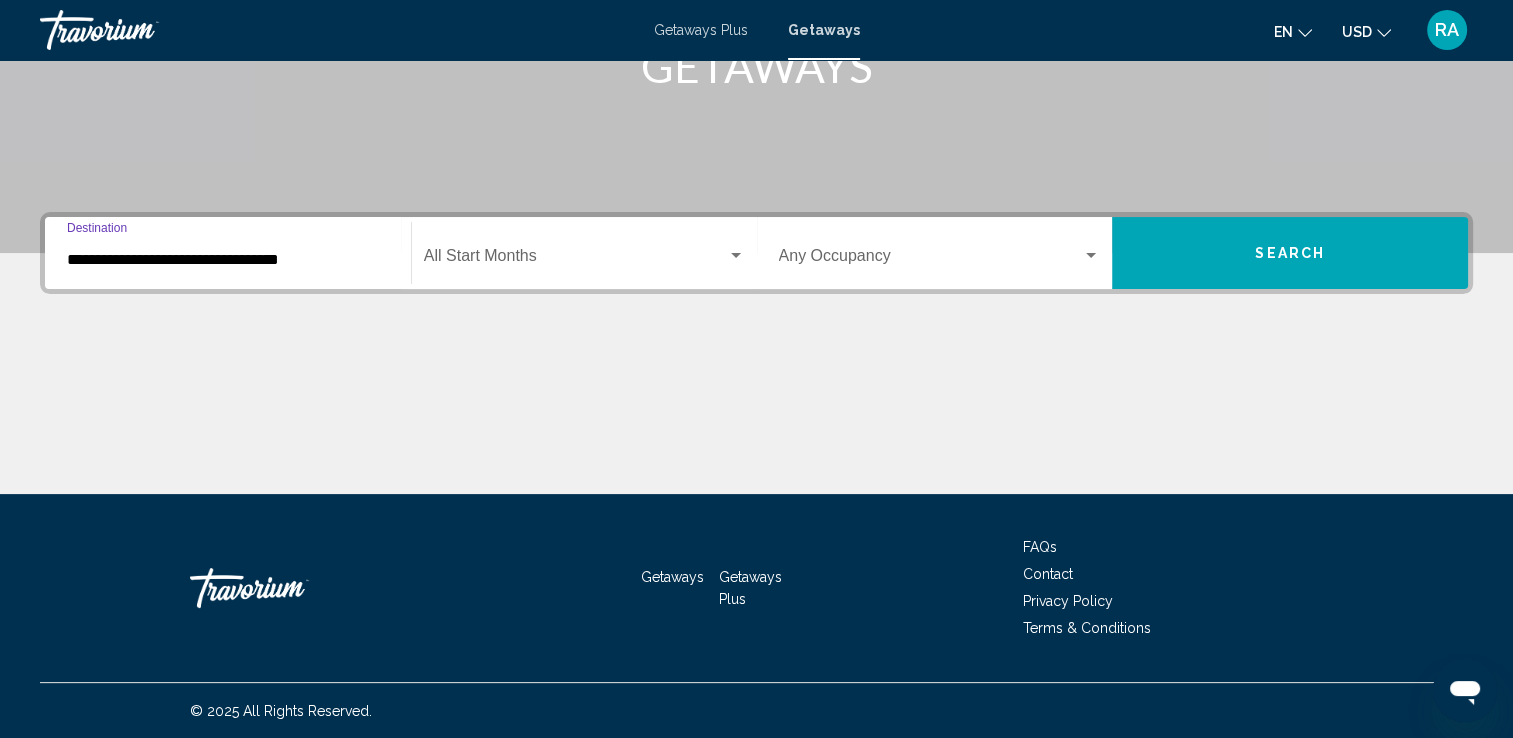 click on "**********" at bounding box center [228, 260] 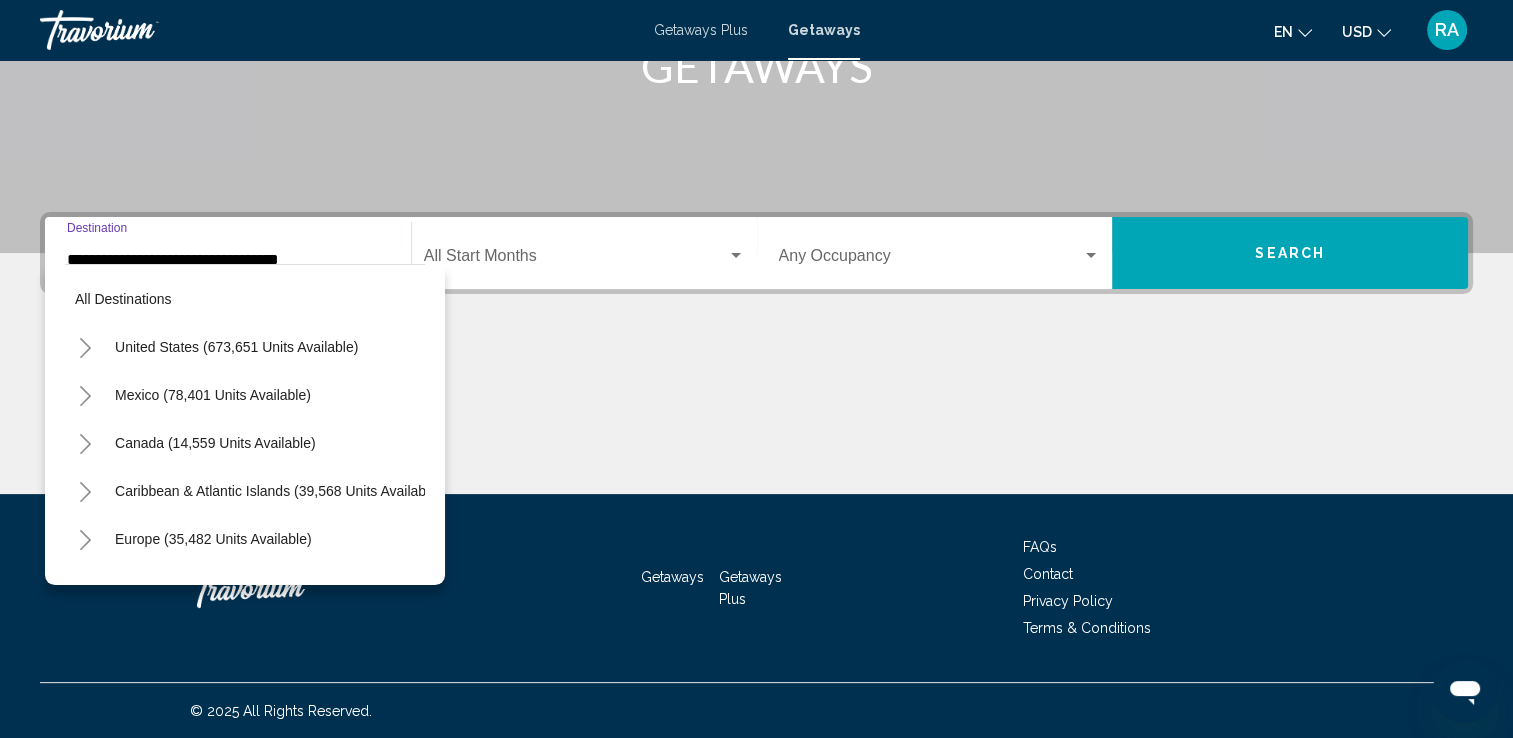 scroll, scrollTop: 462, scrollLeft: 0, axis: vertical 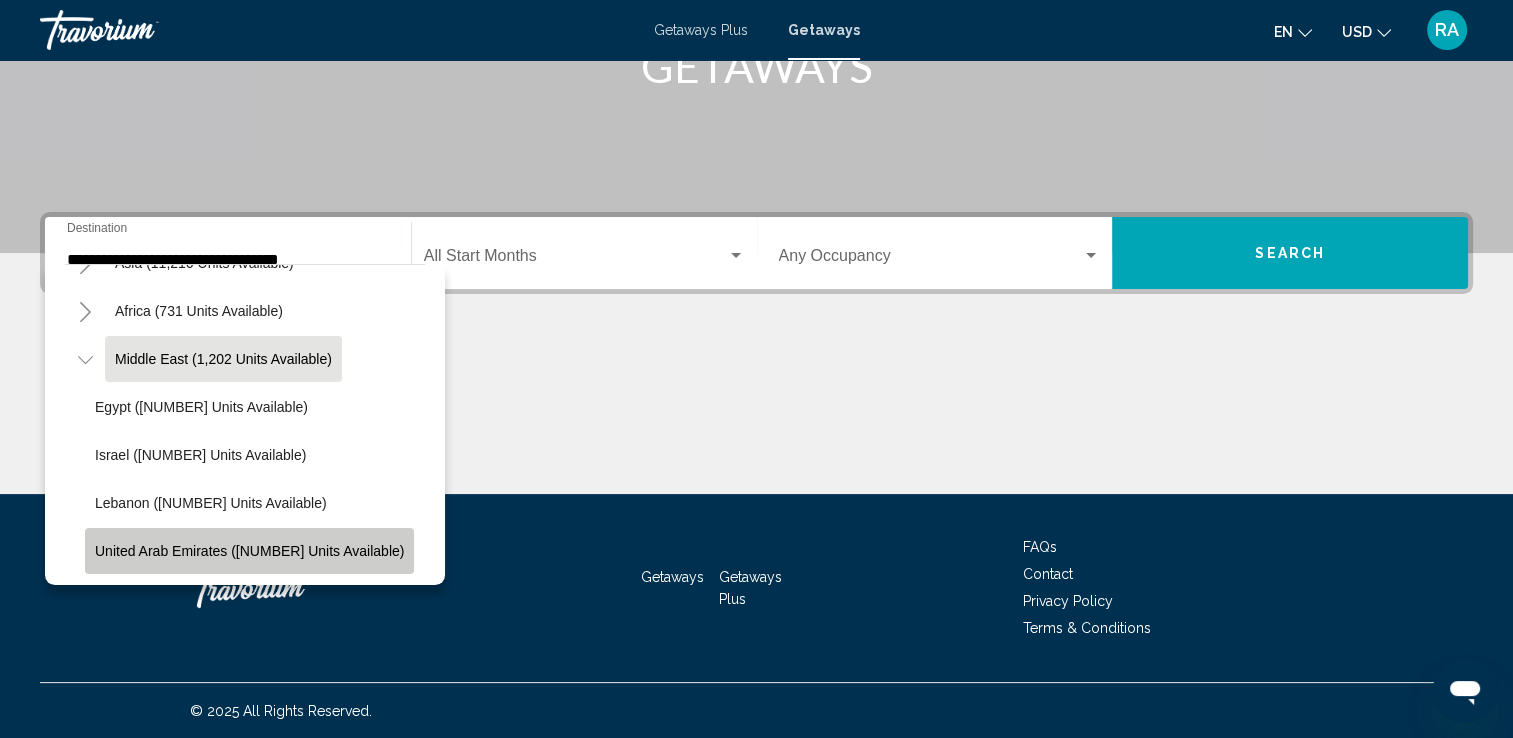 click on "United Arab Emirates ([NUMBER] units available)" 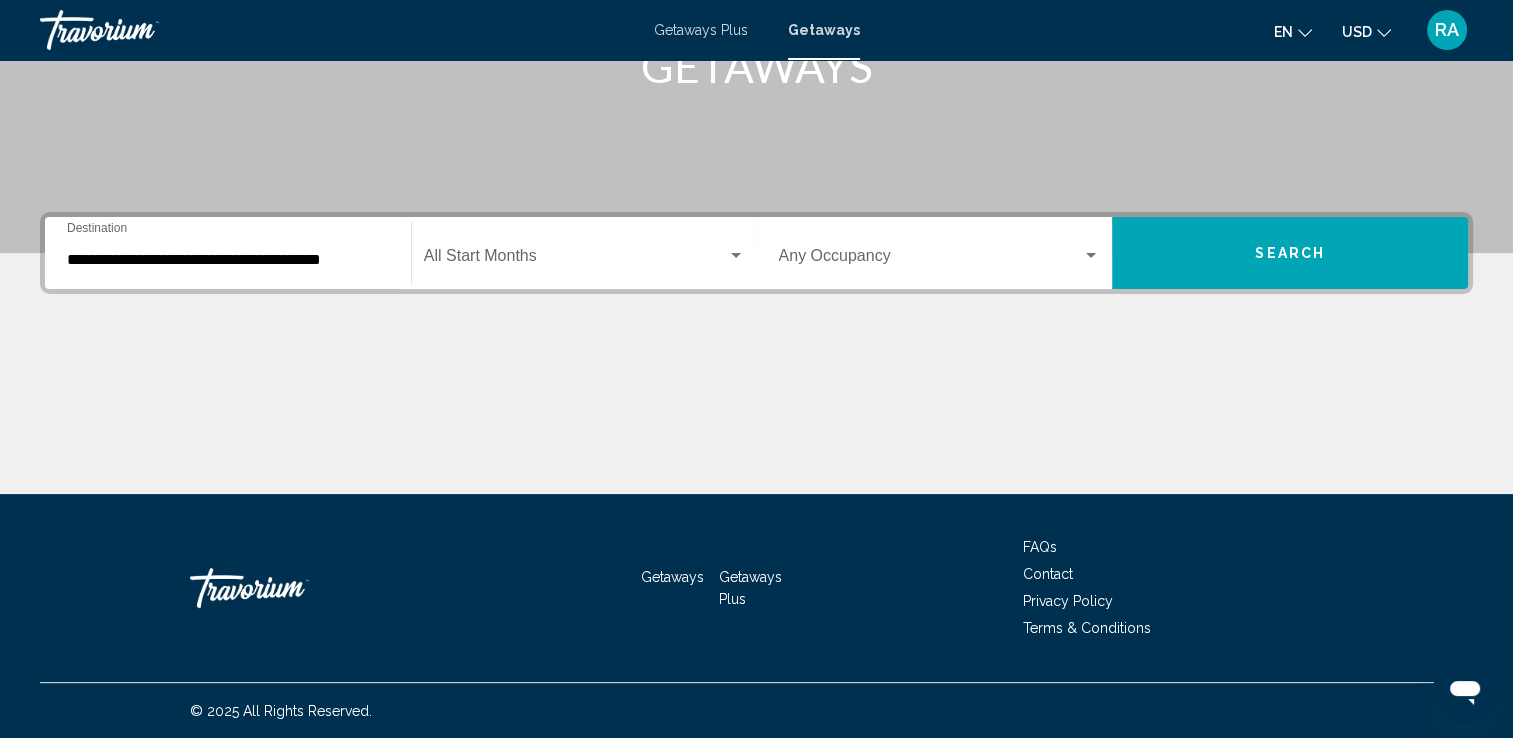 click on "Start Month All Start Months" 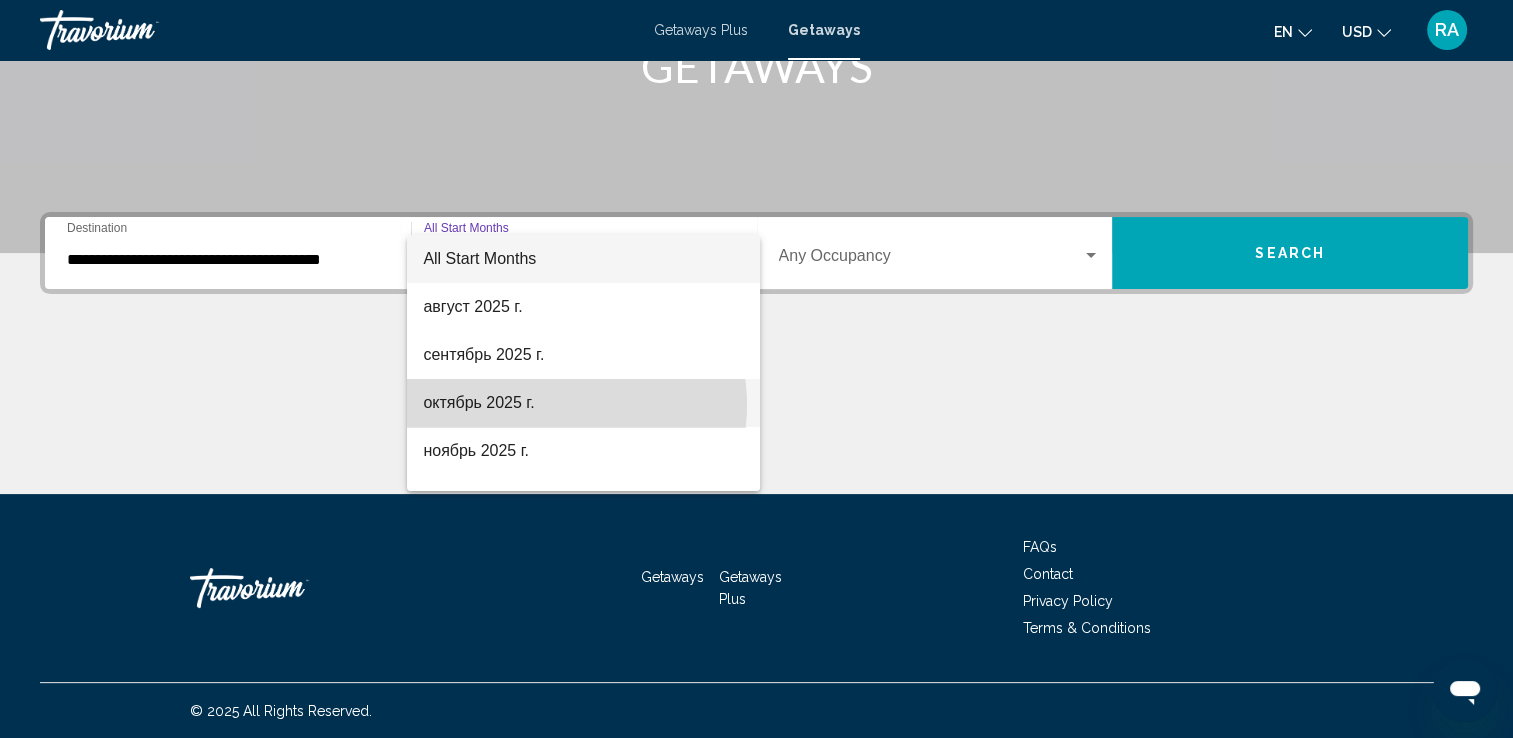 click on "октябрь 2025 г." at bounding box center [583, 403] 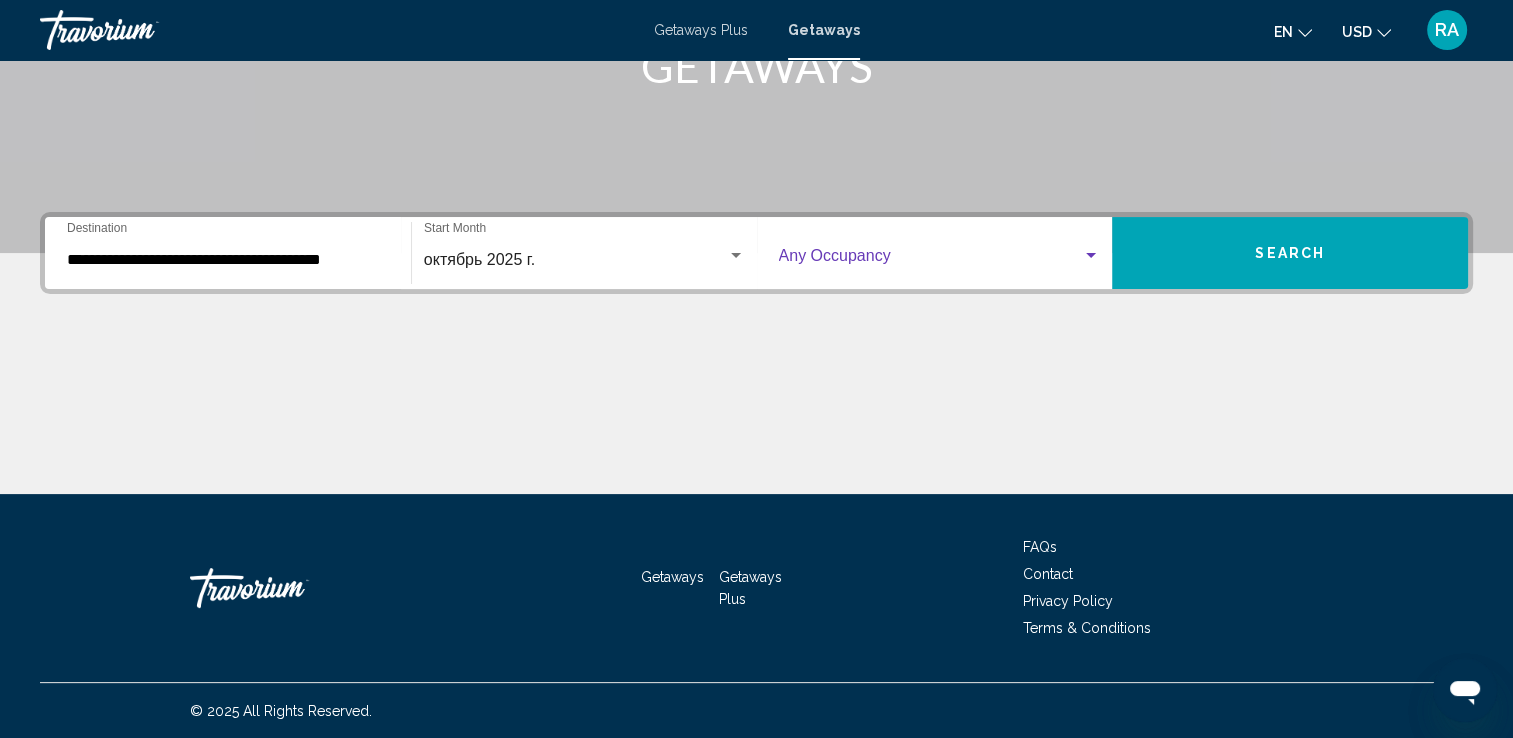 click at bounding box center [931, 260] 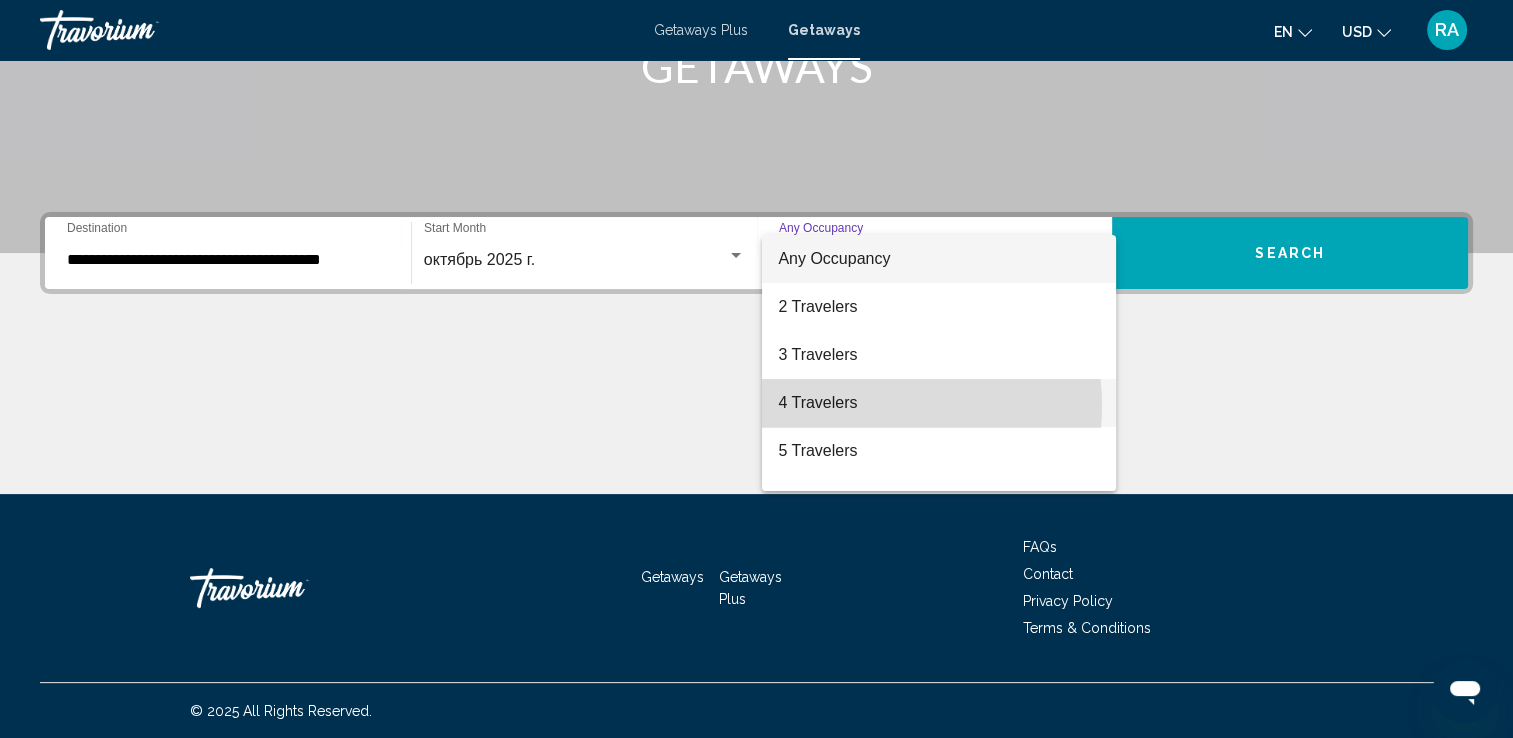 click on "4 Travelers" at bounding box center (939, 403) 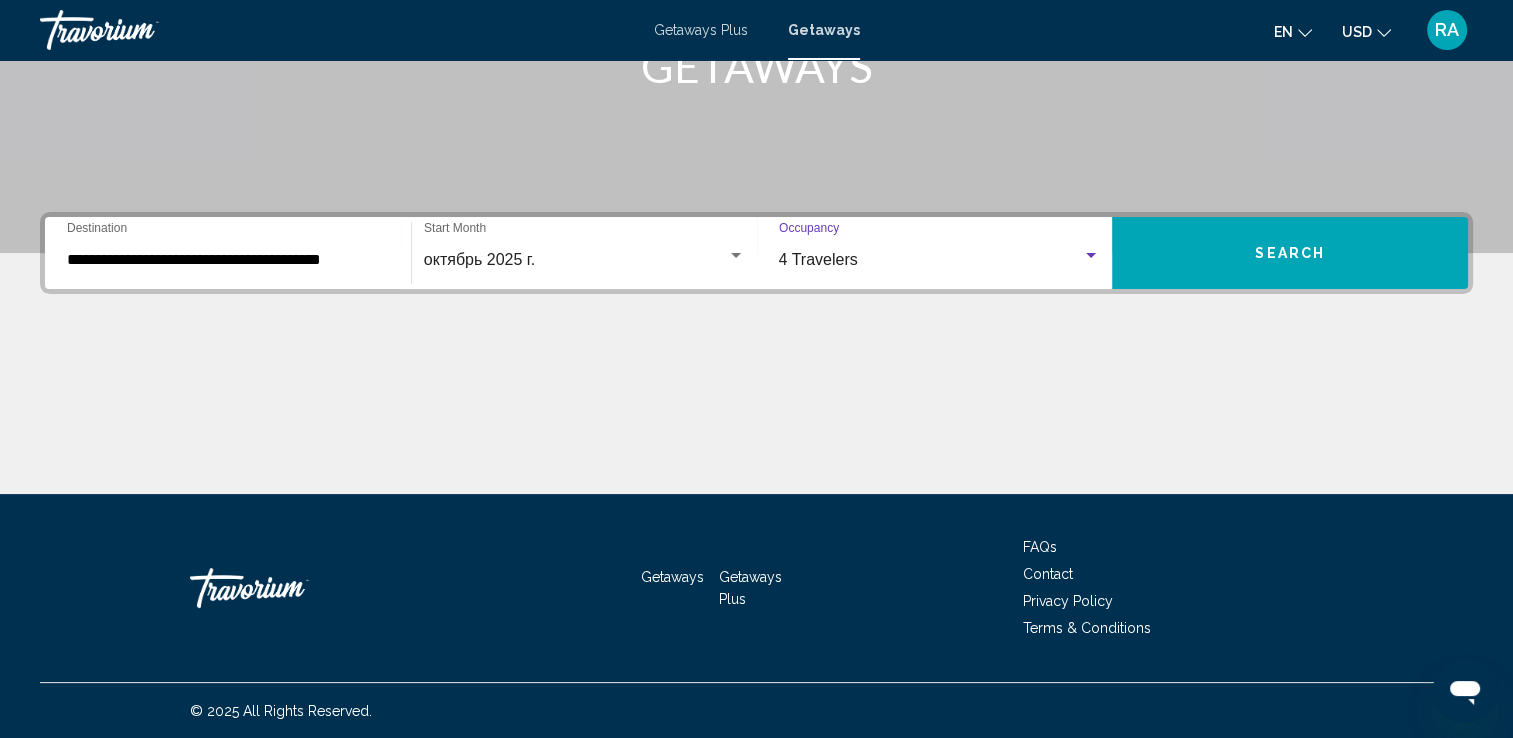 click on "4 Travelers" at bounding box center [931, 260] 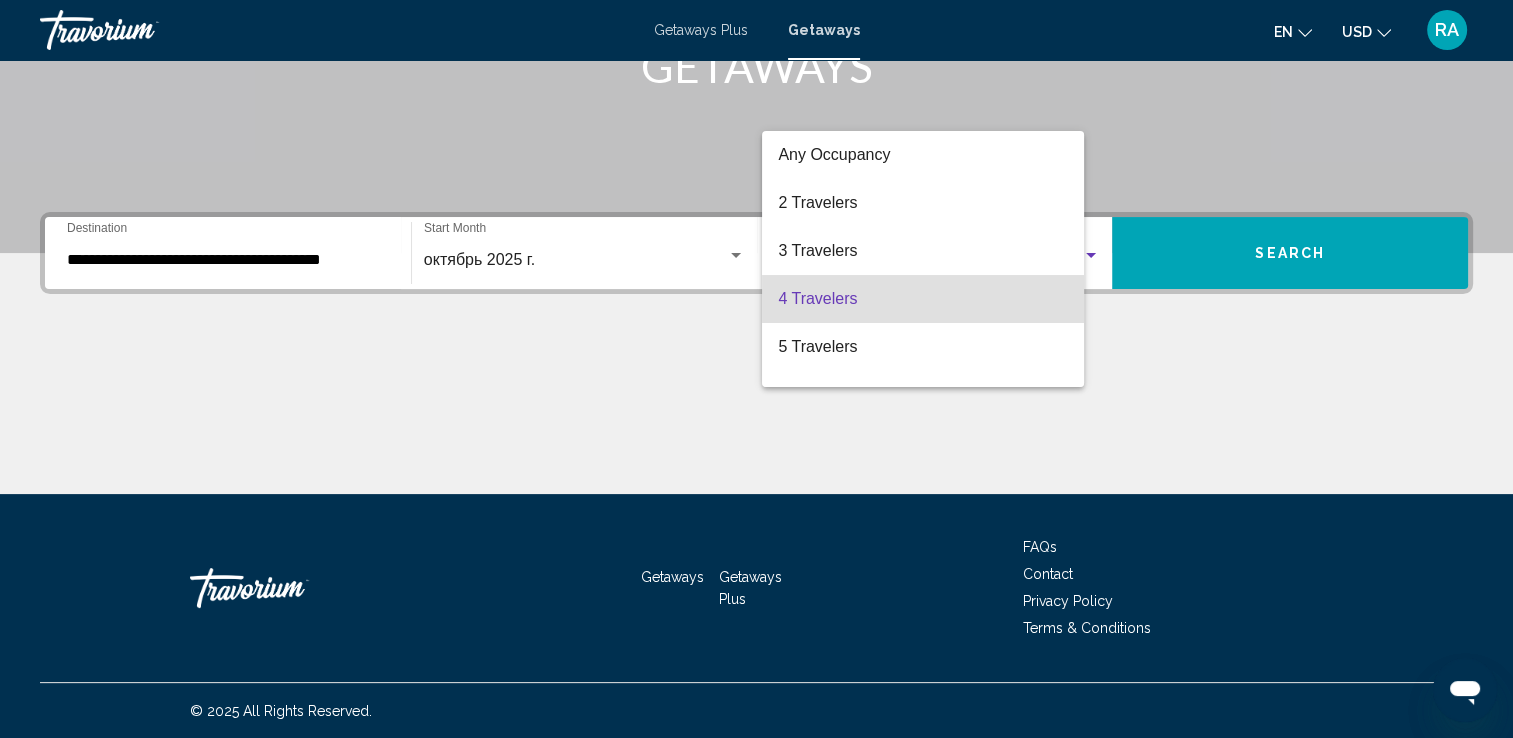 scroll, scrollTop: 40, scrollLeft: 0, axis: vertical 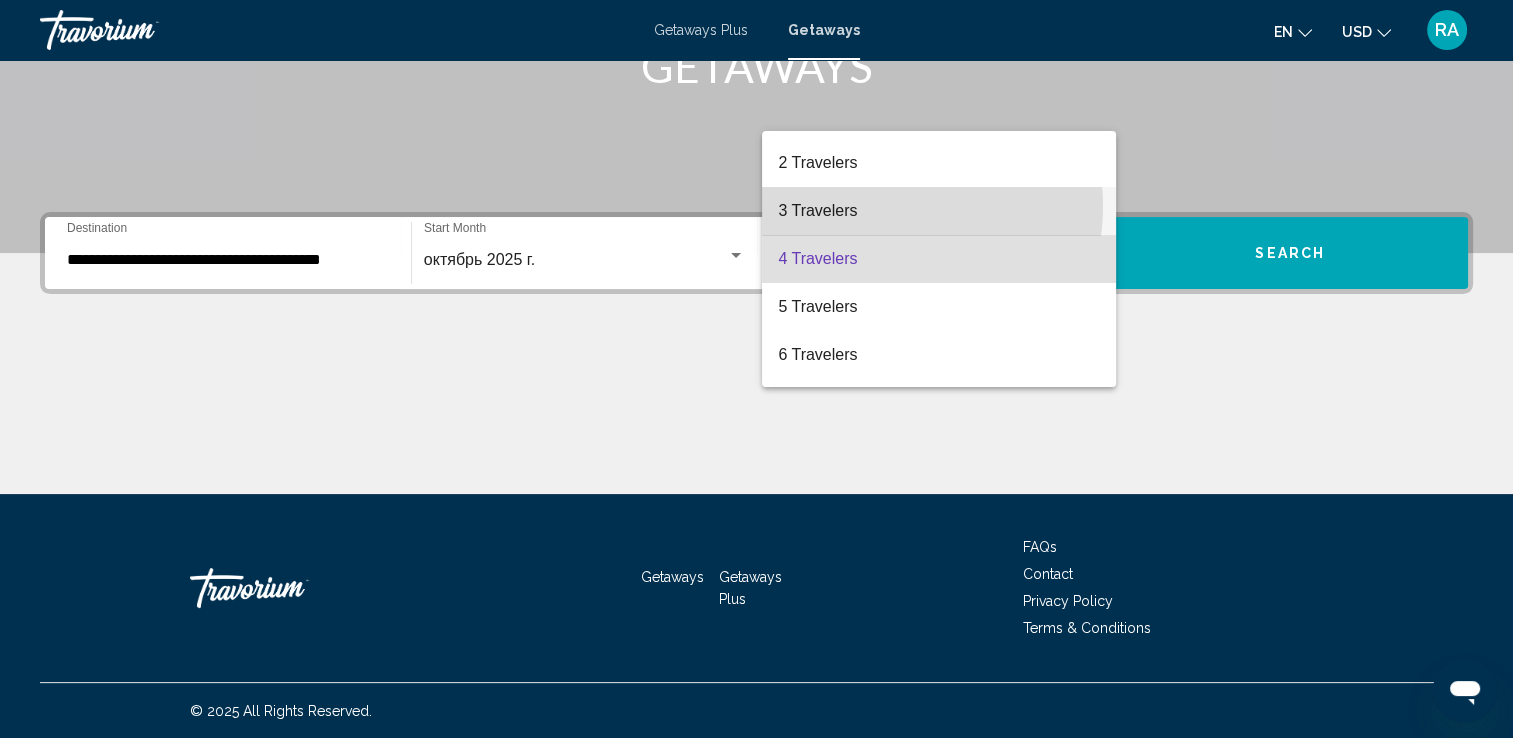 click on "3 Travelers" at bounding box center [939, 211] 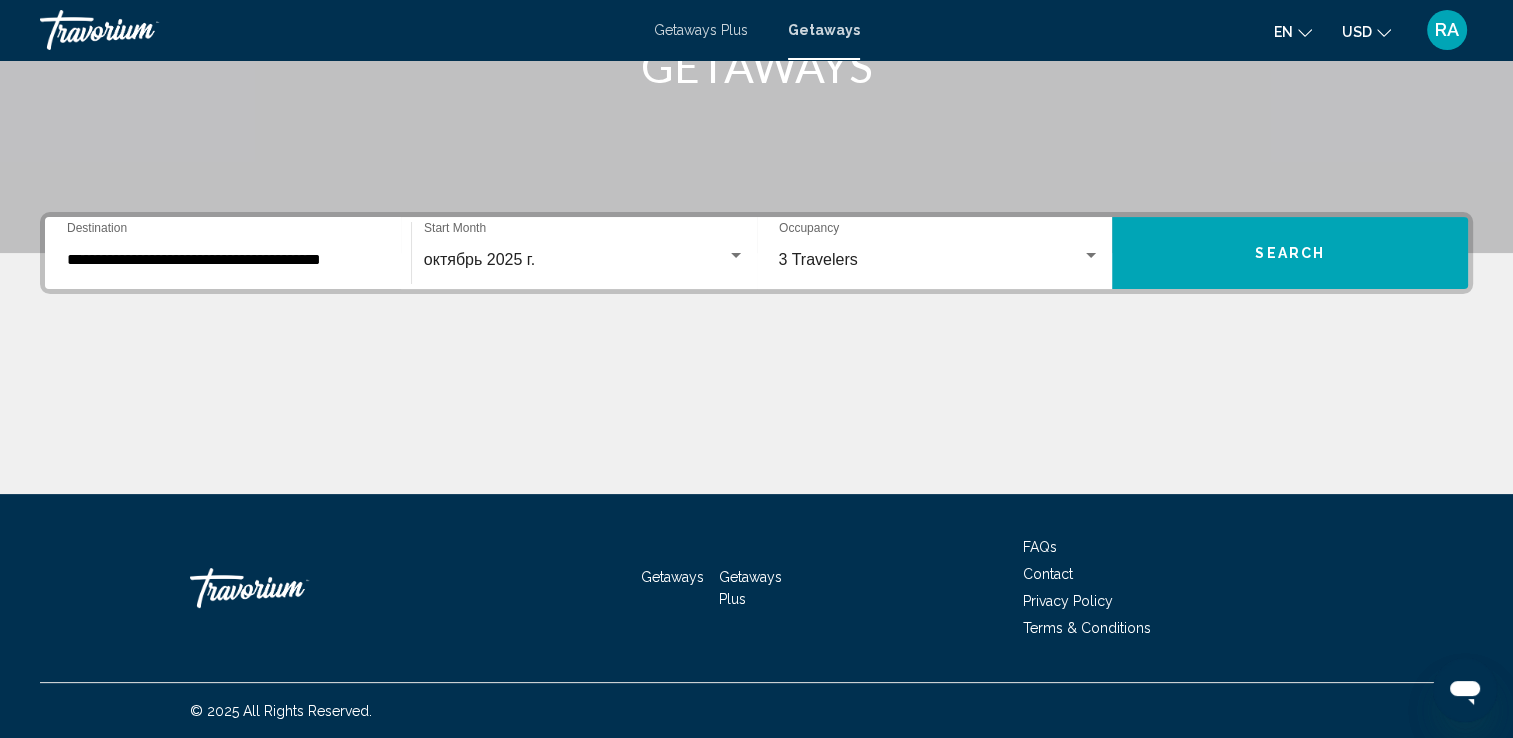 click on "[NUMBER] Travelers Occupancy Any Occupancy" at bounding box center [940, 253] 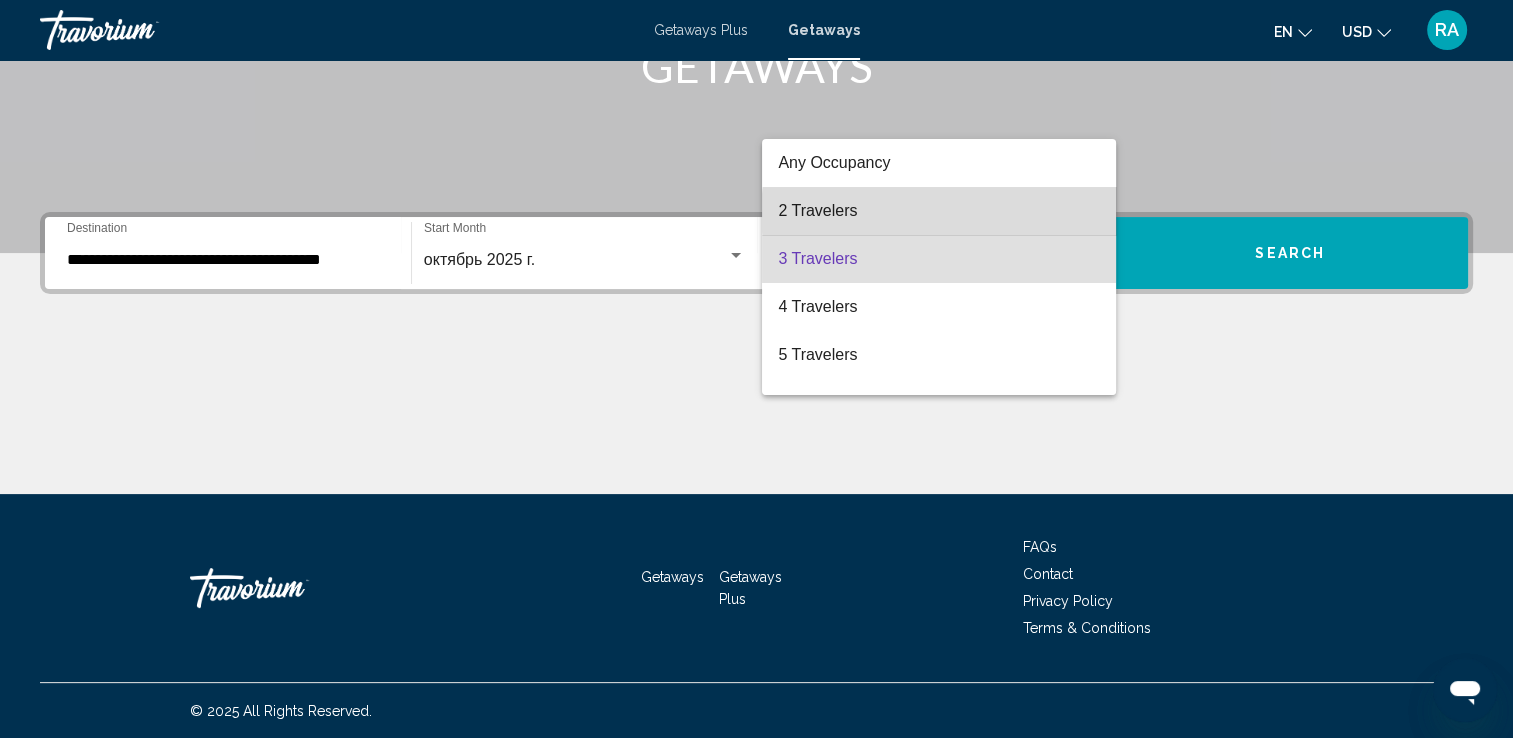 click on "2 Travelers" at bounding box center [939, 211] 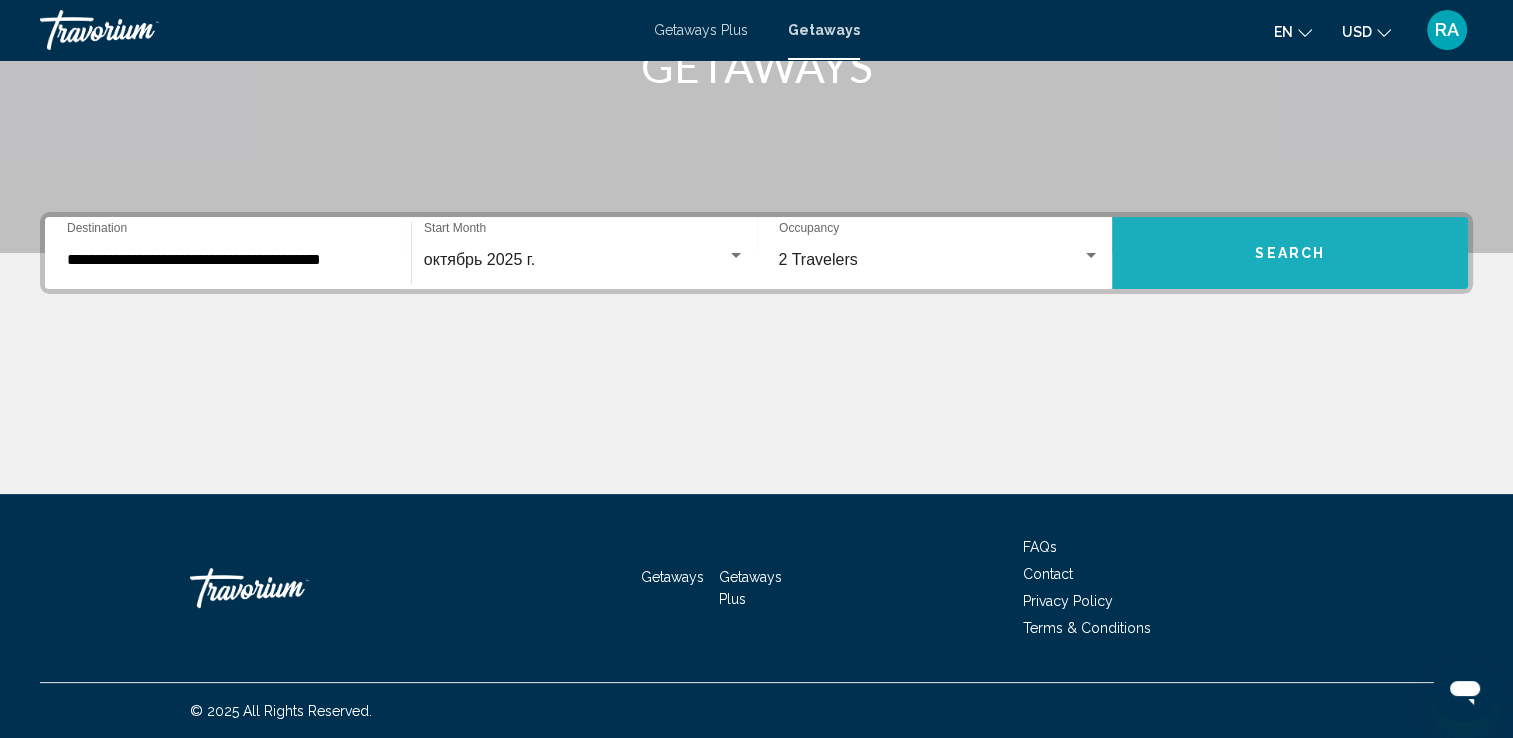 click on "Search" at bounding box center [1290, 253] 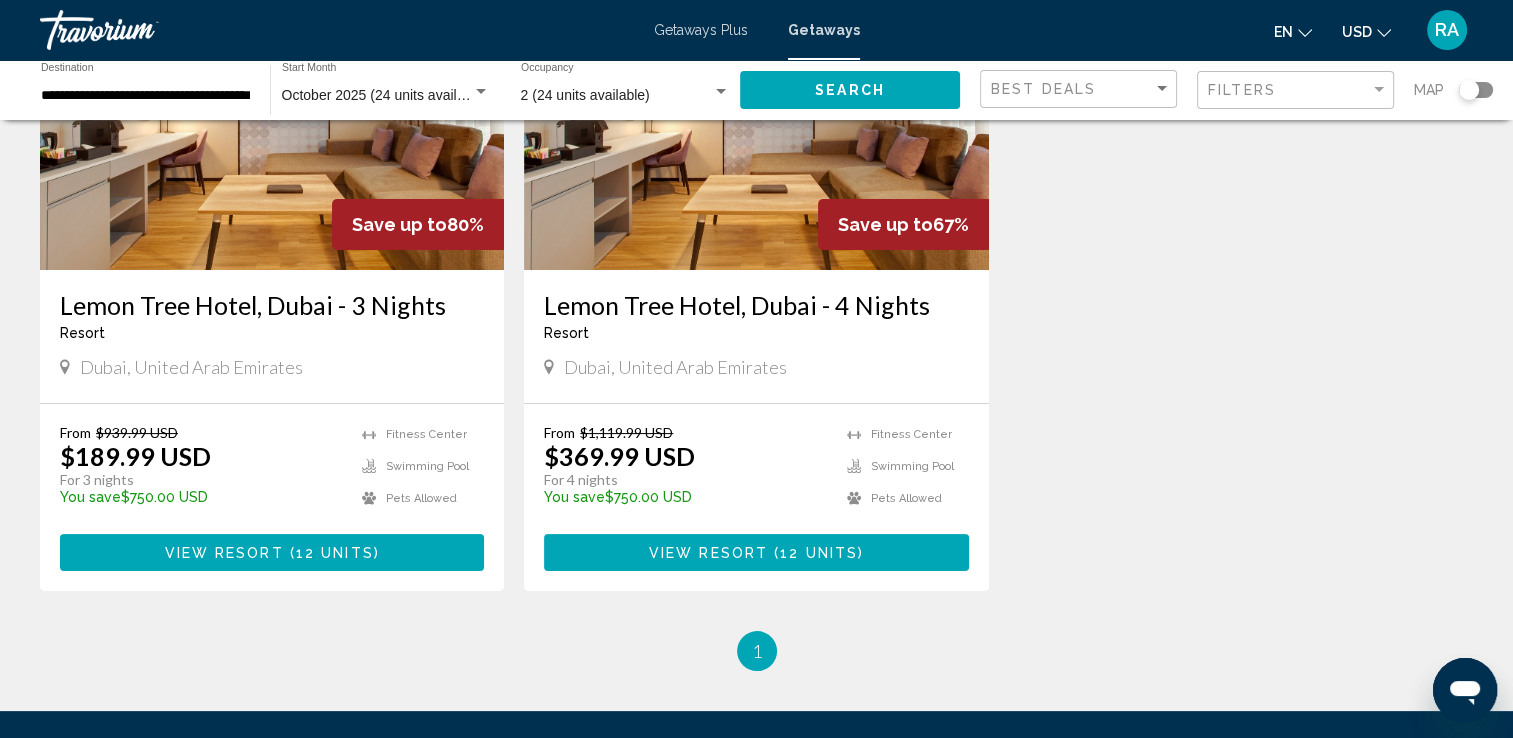 scroll, scrollTop: 264, scrollLeft: 0, axis: vertical 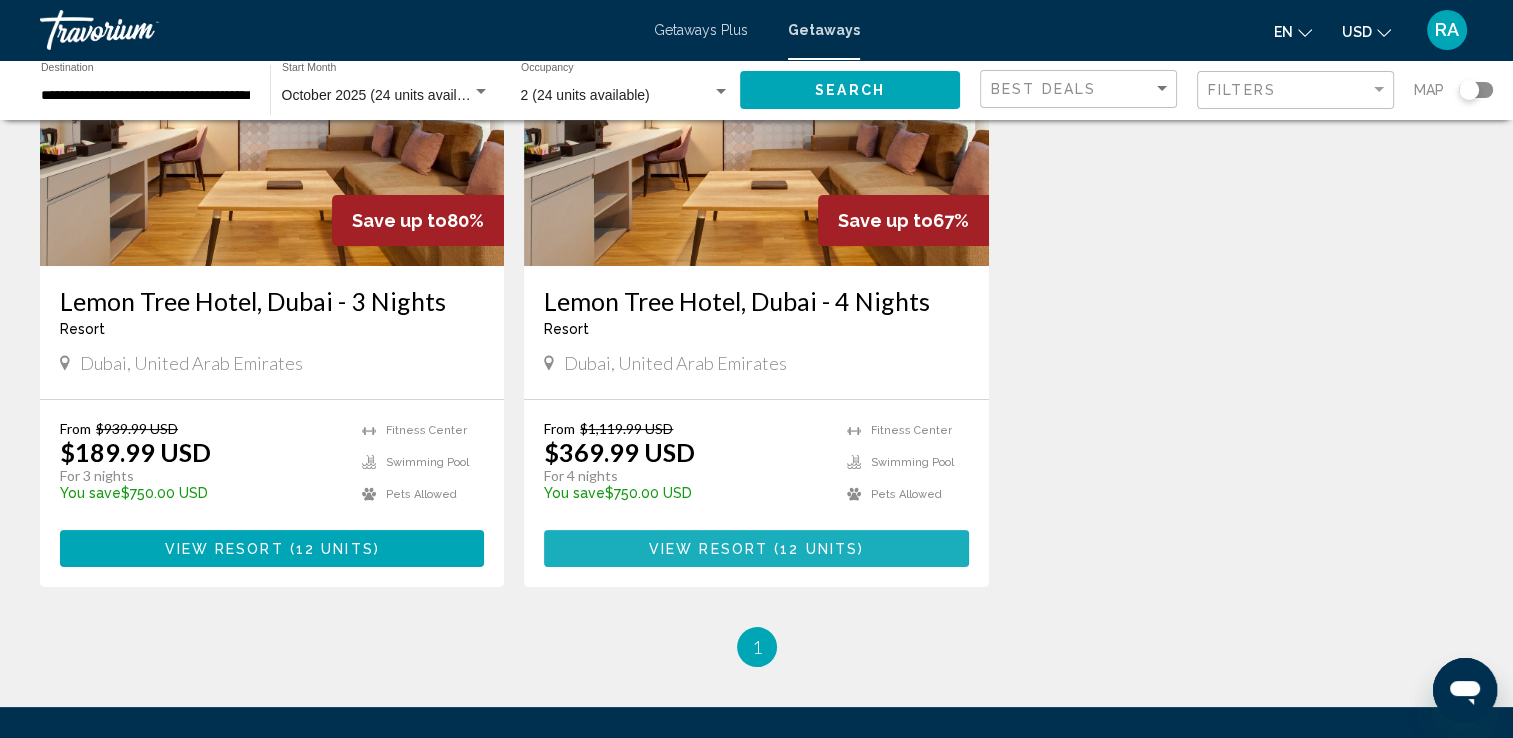 click on "View Resort" at bounding box center (708, 549) 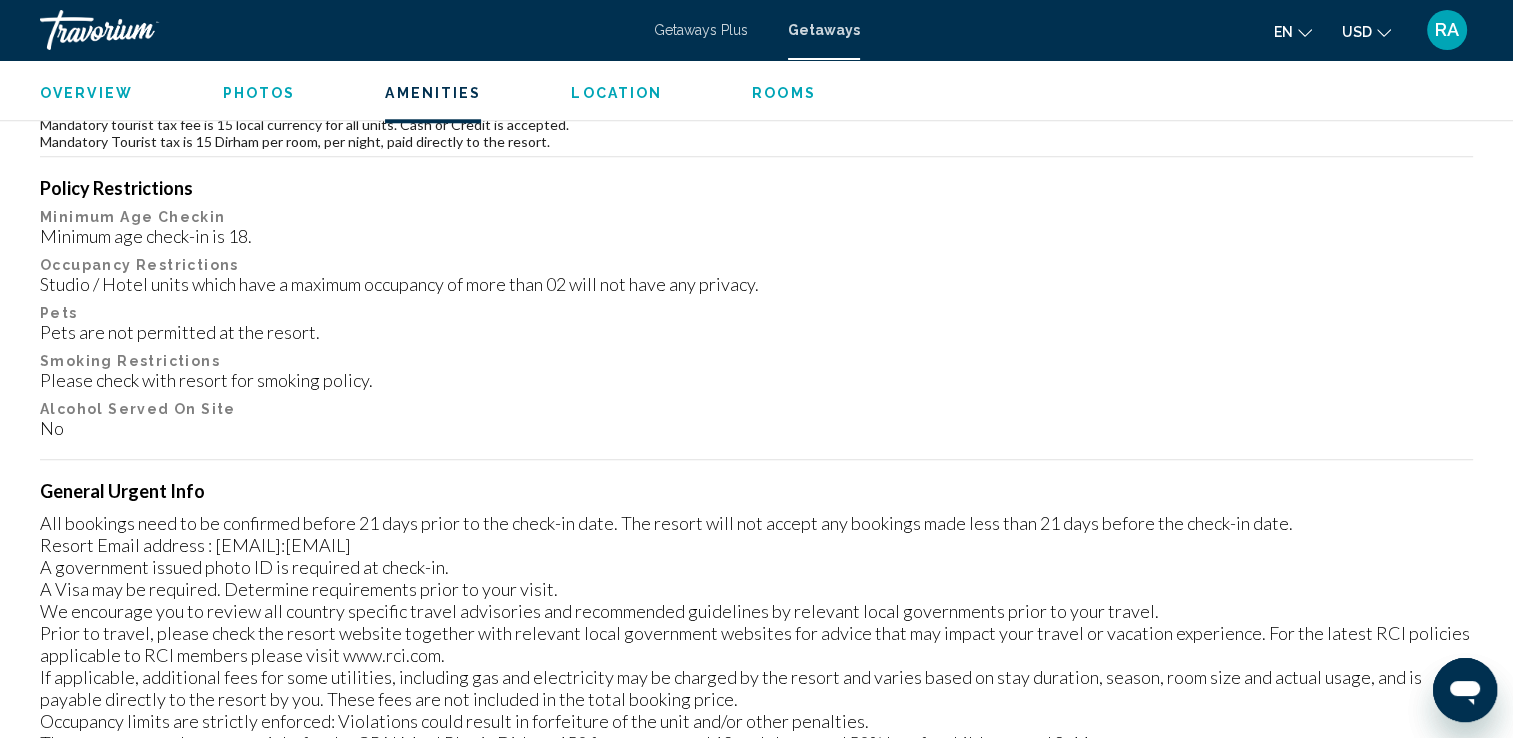 scroll, scrollTop: 2114, scrollLeft: 0, axis: vertical 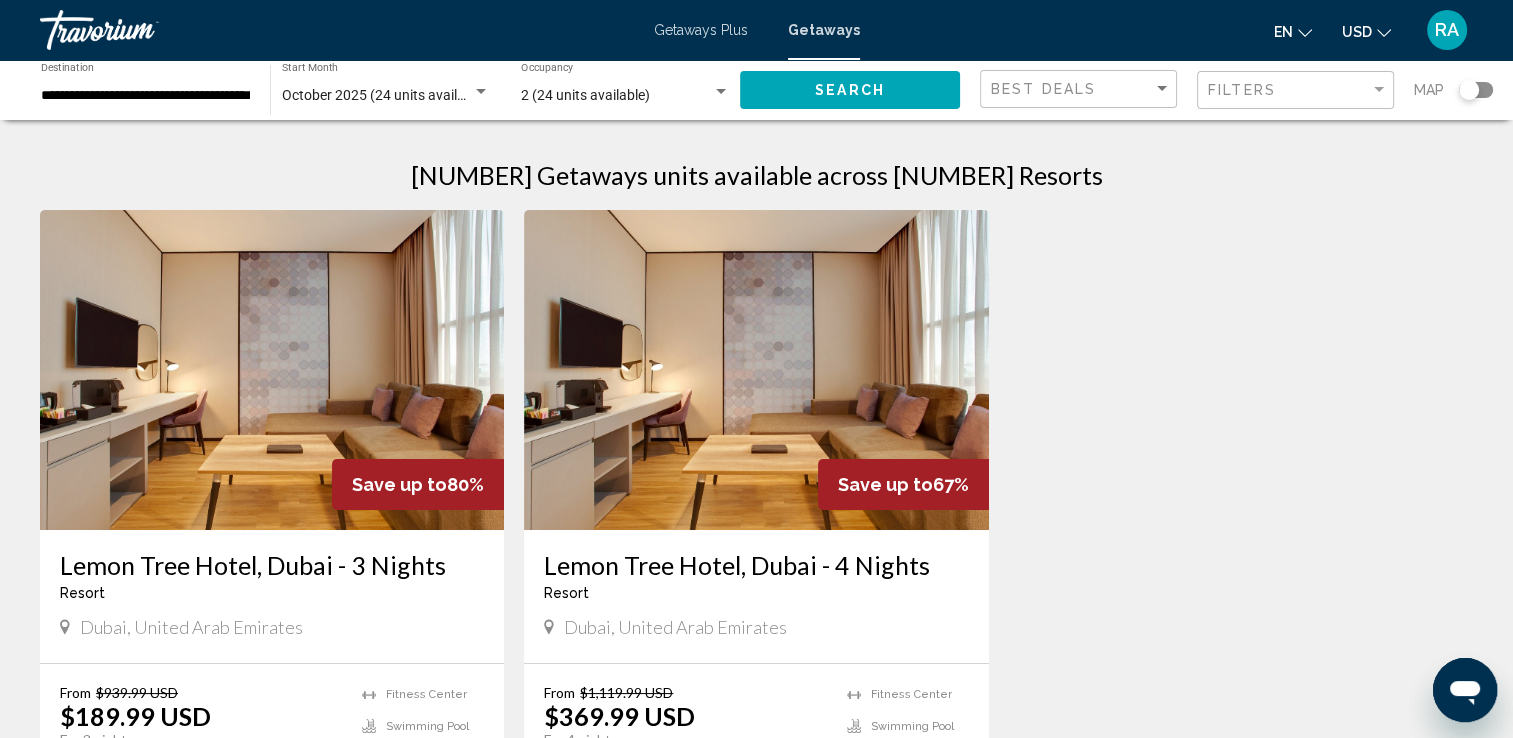 click at bounding box center (756, 370) 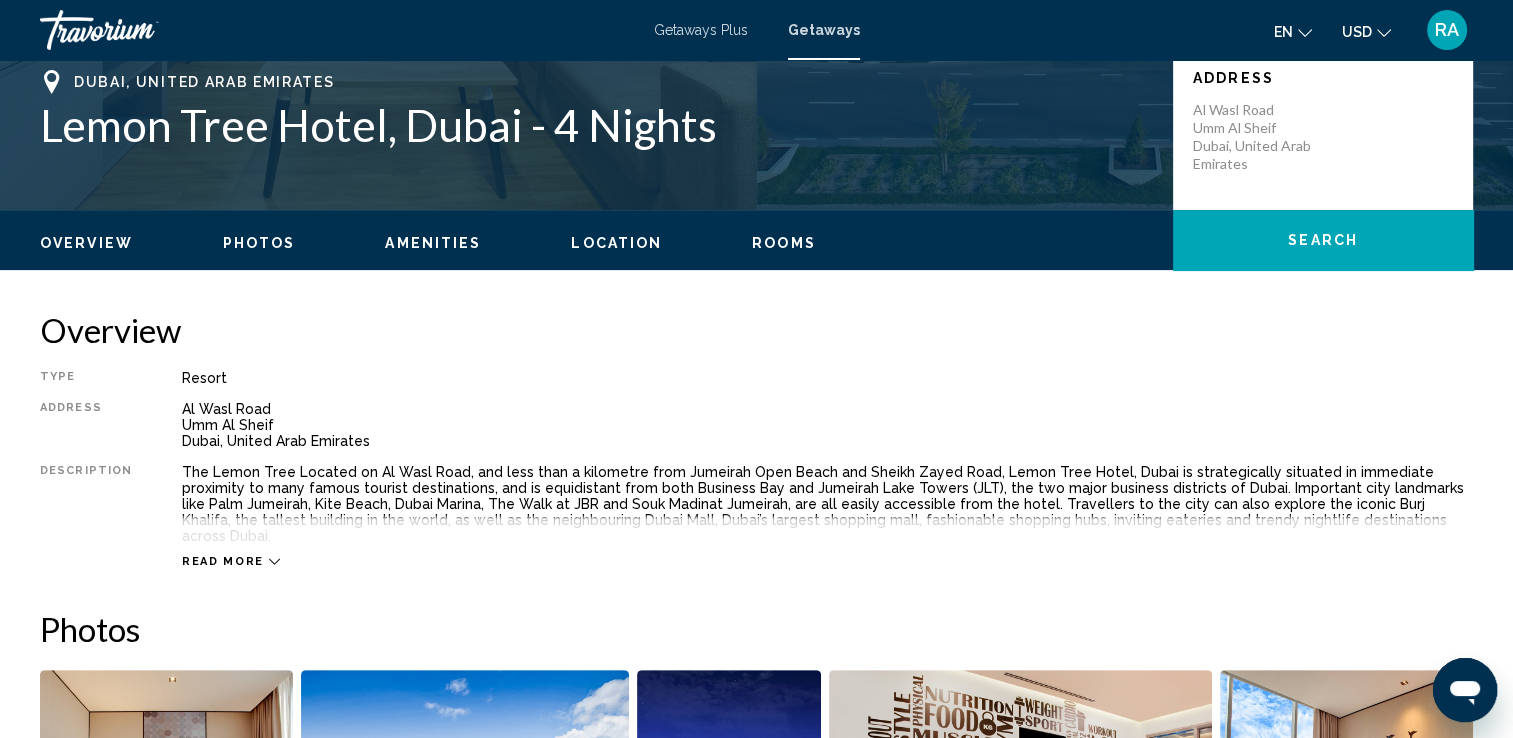scroll, scrollTop: 456, scrollLeft: 0, axis: vertical 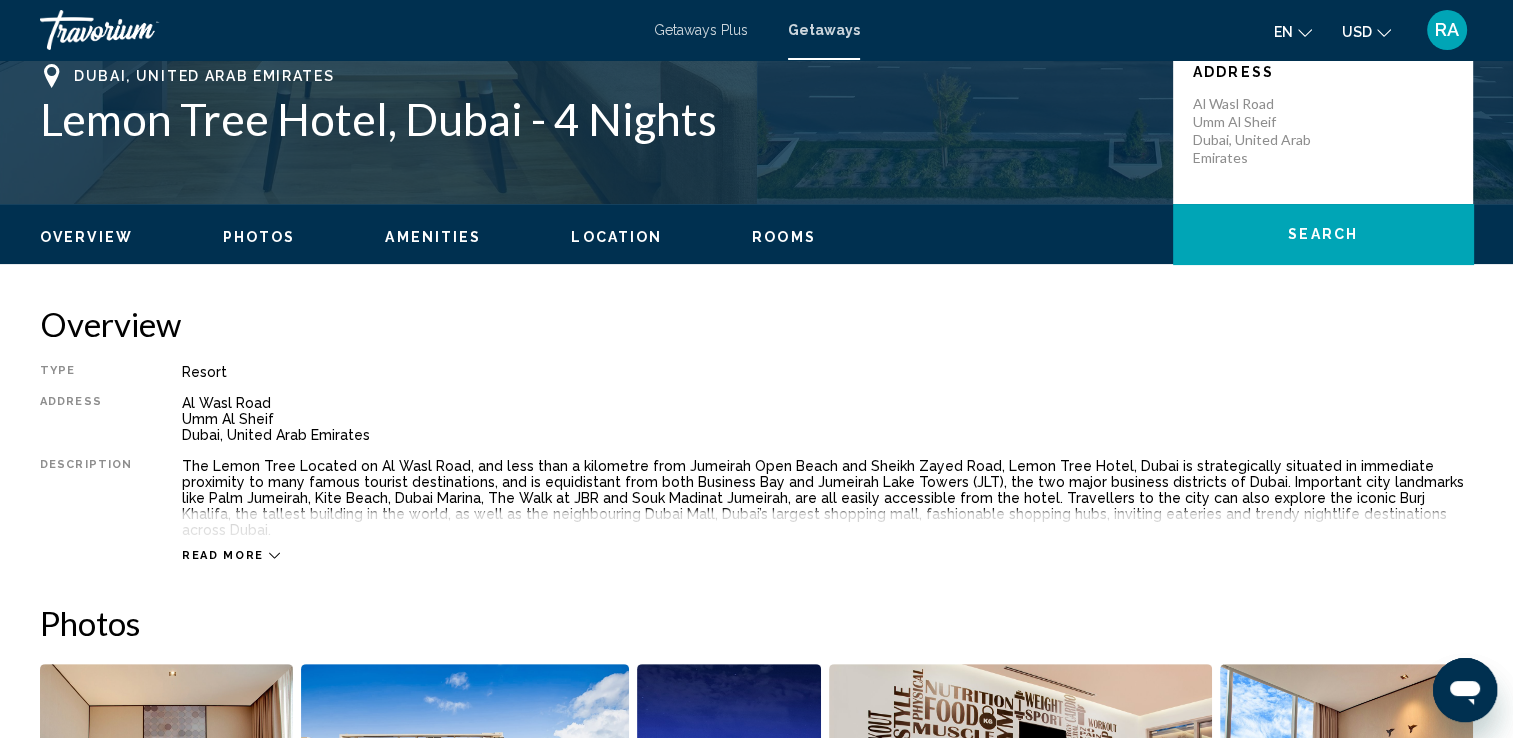 click on "Overview
Photos
Amenities
Location
Rooms
Search" 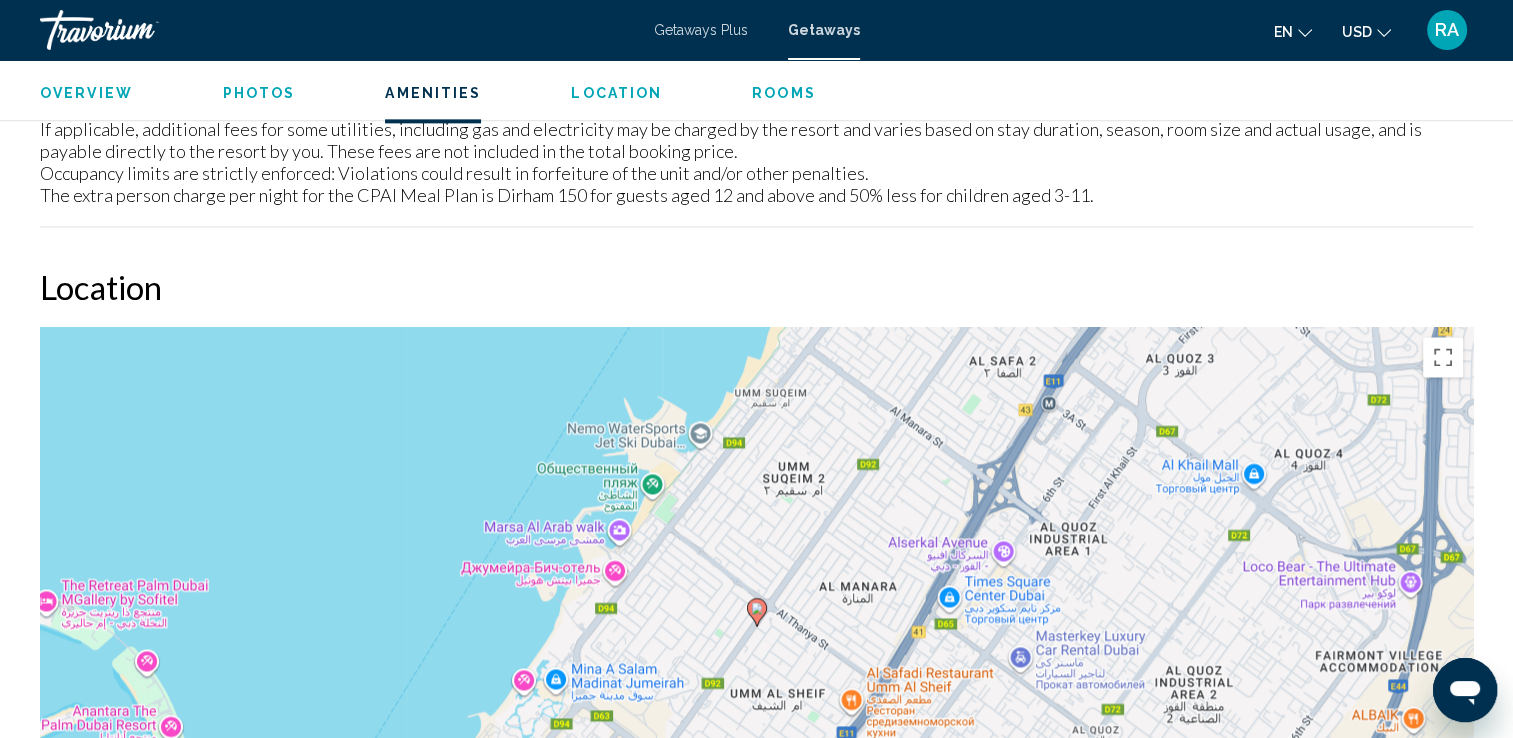 scroll, scrollTop: 2780, scrollLeft: 0, axis: vertical 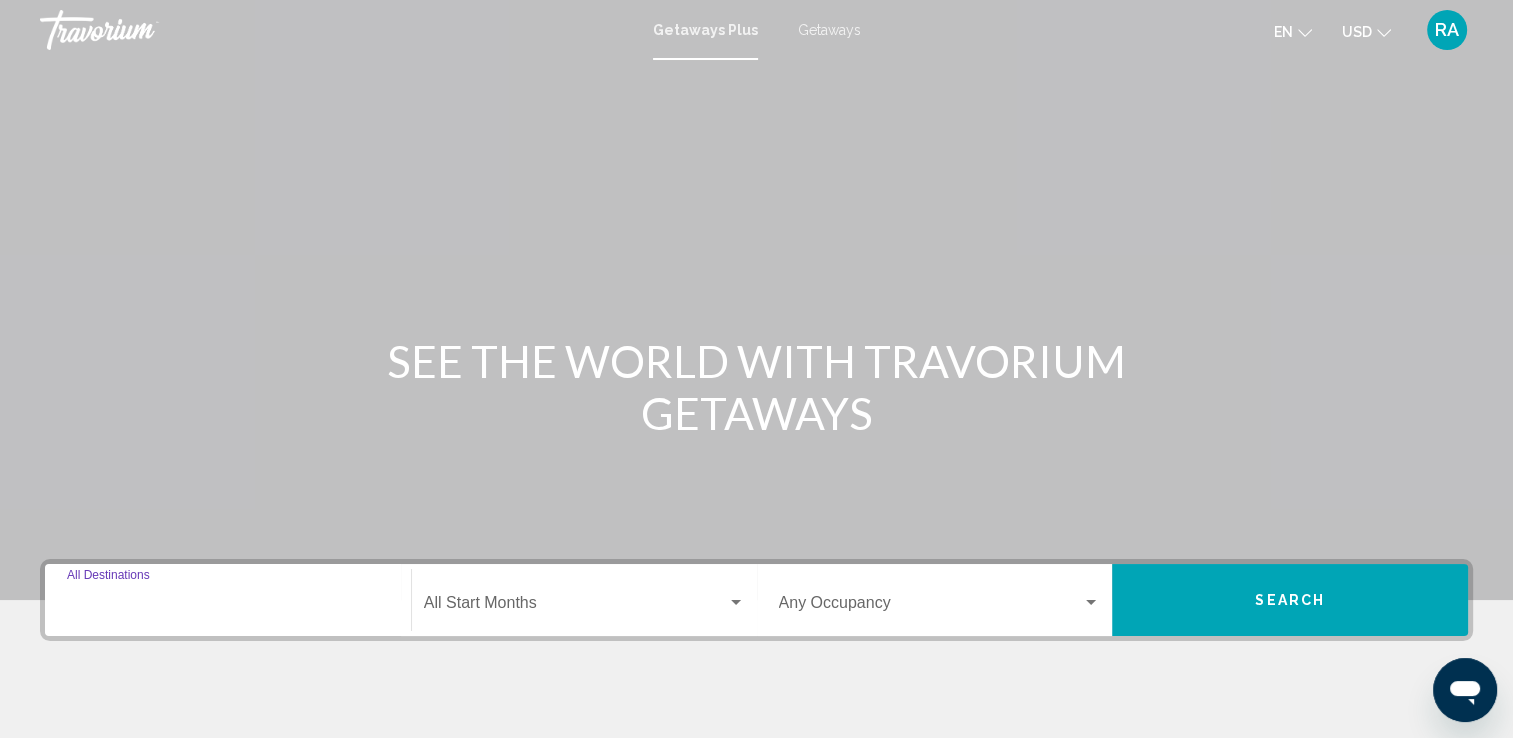 click on "Destination All Destinations" at bounding box center (228, 607) 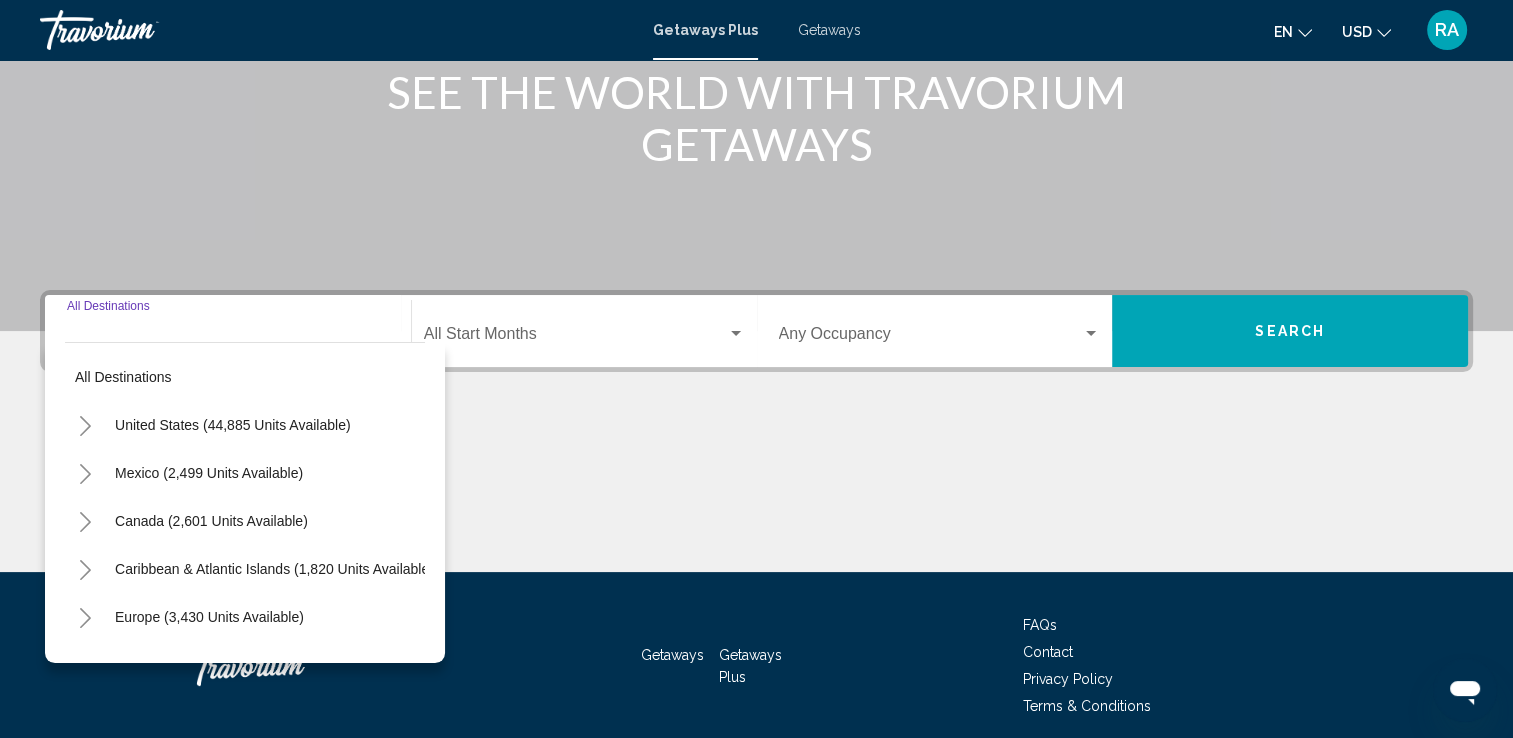 scroll, scrollTop: 347, scrollLeft: 0, axis: vertical 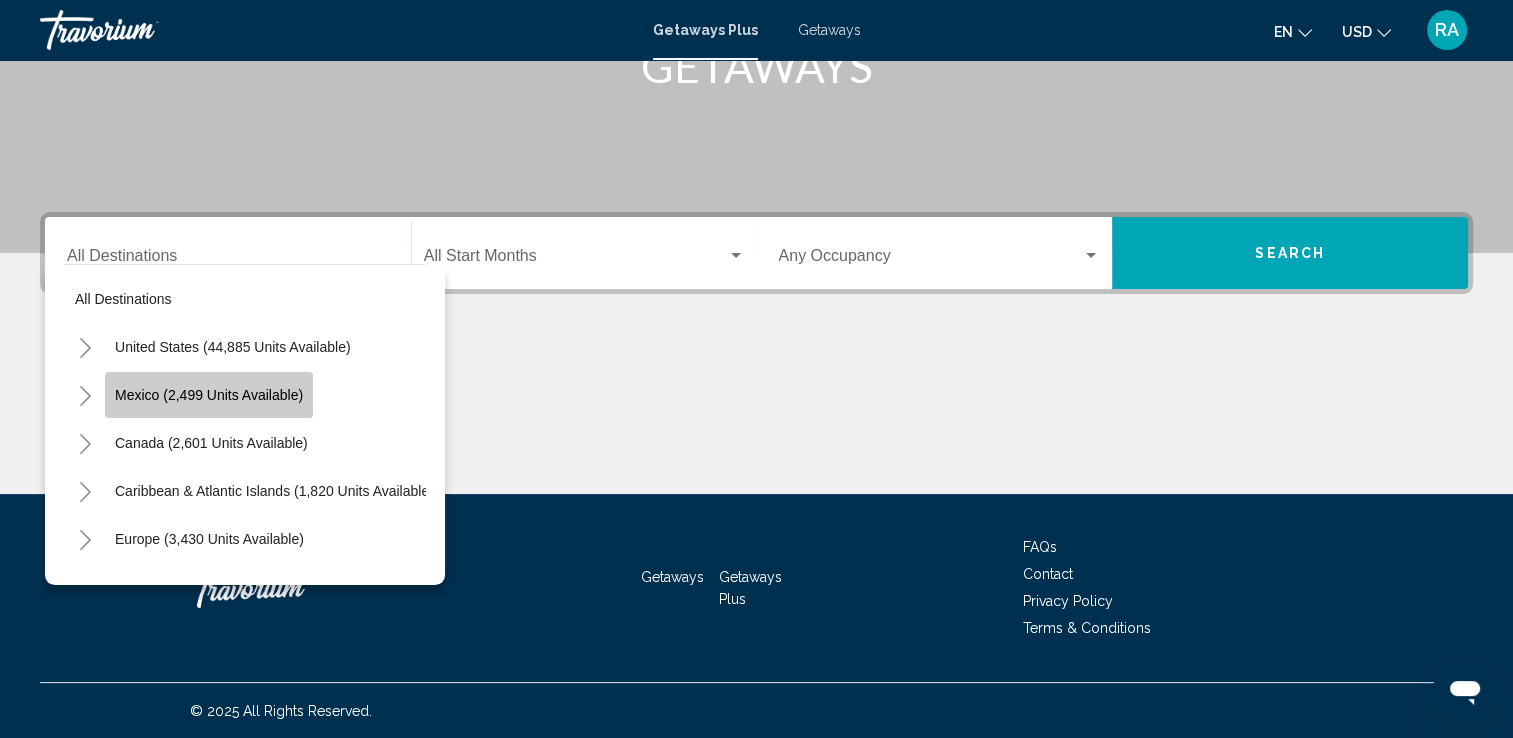 click on "Mexico (2,499 units available)" 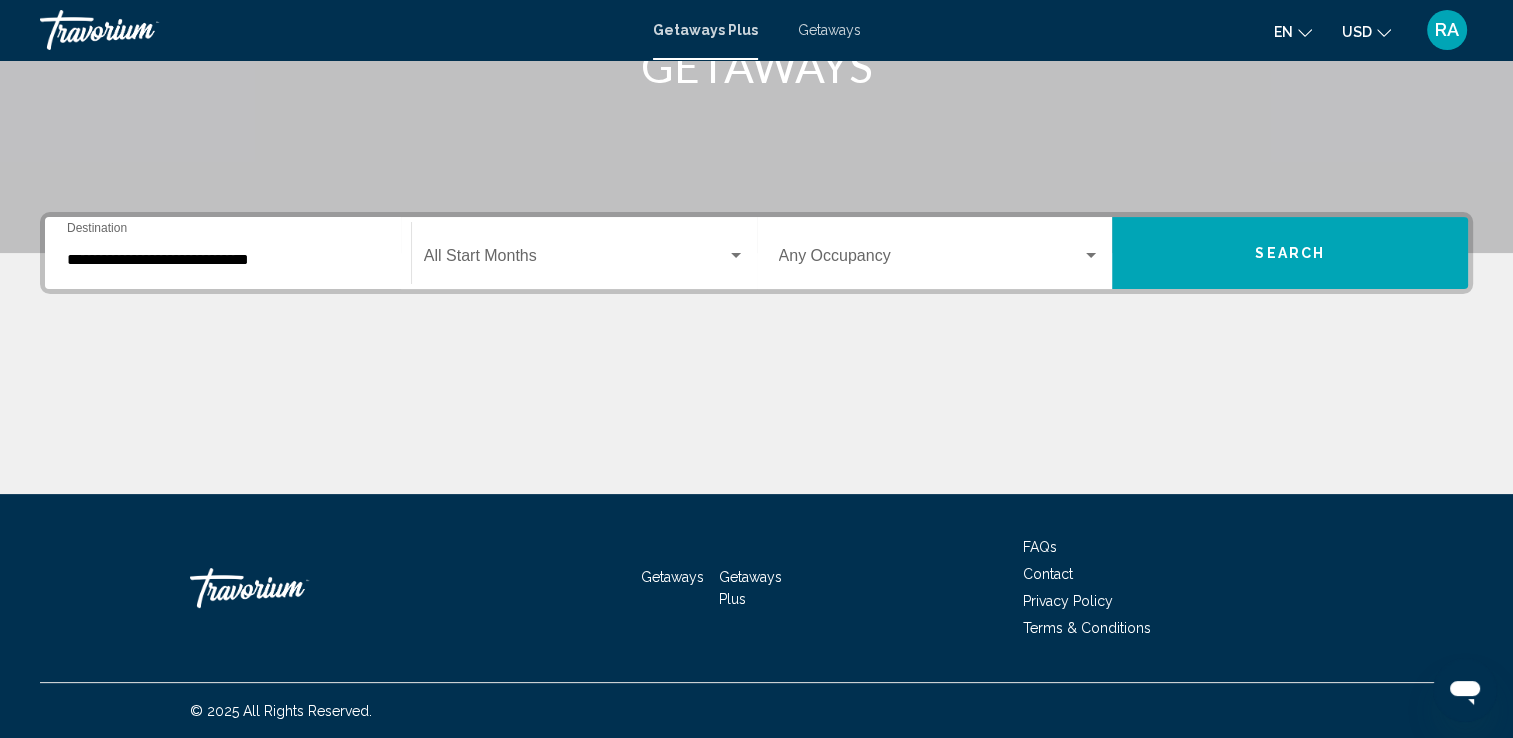click on "Start Month All Start Months" 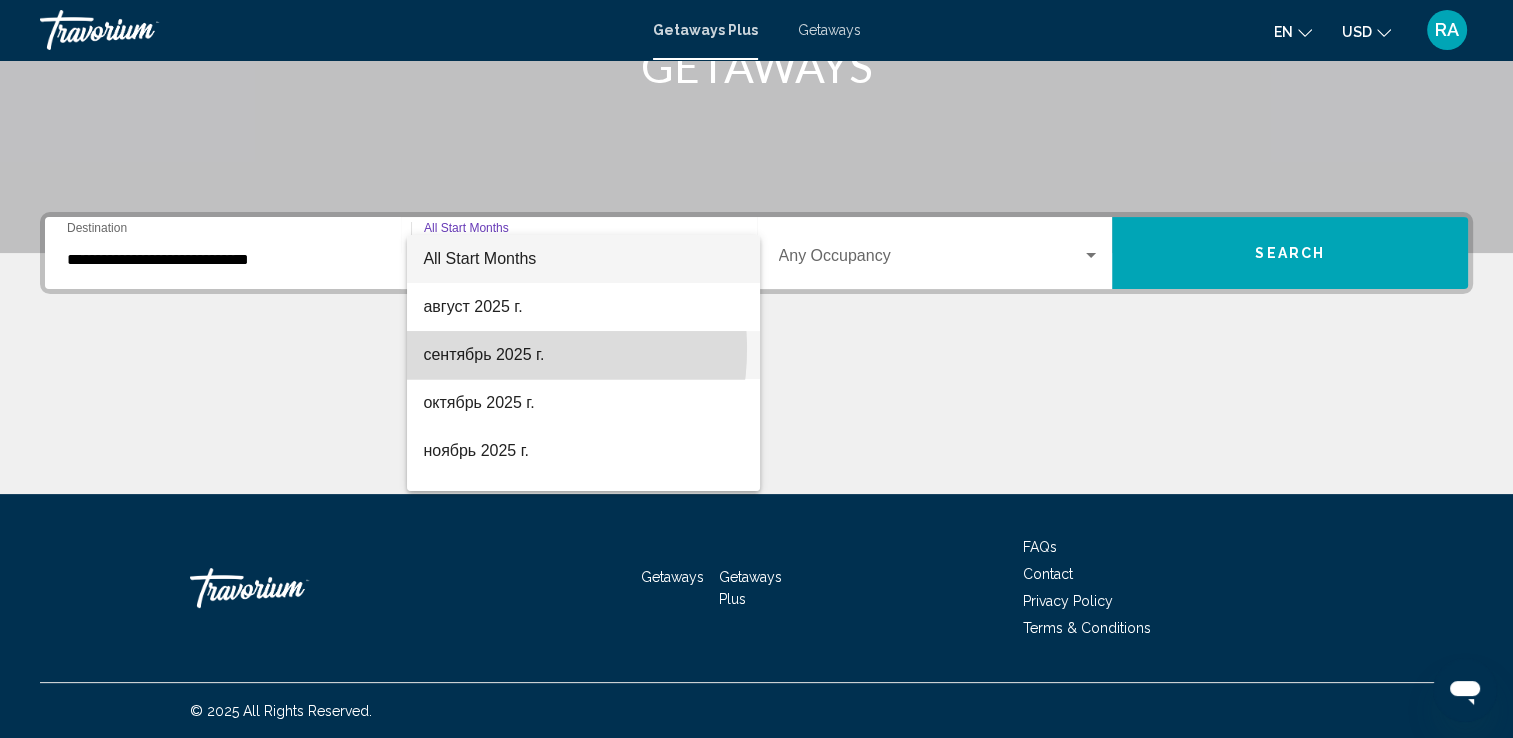 click on "сентябрь 2025 г." at bounding box center (583, 355) 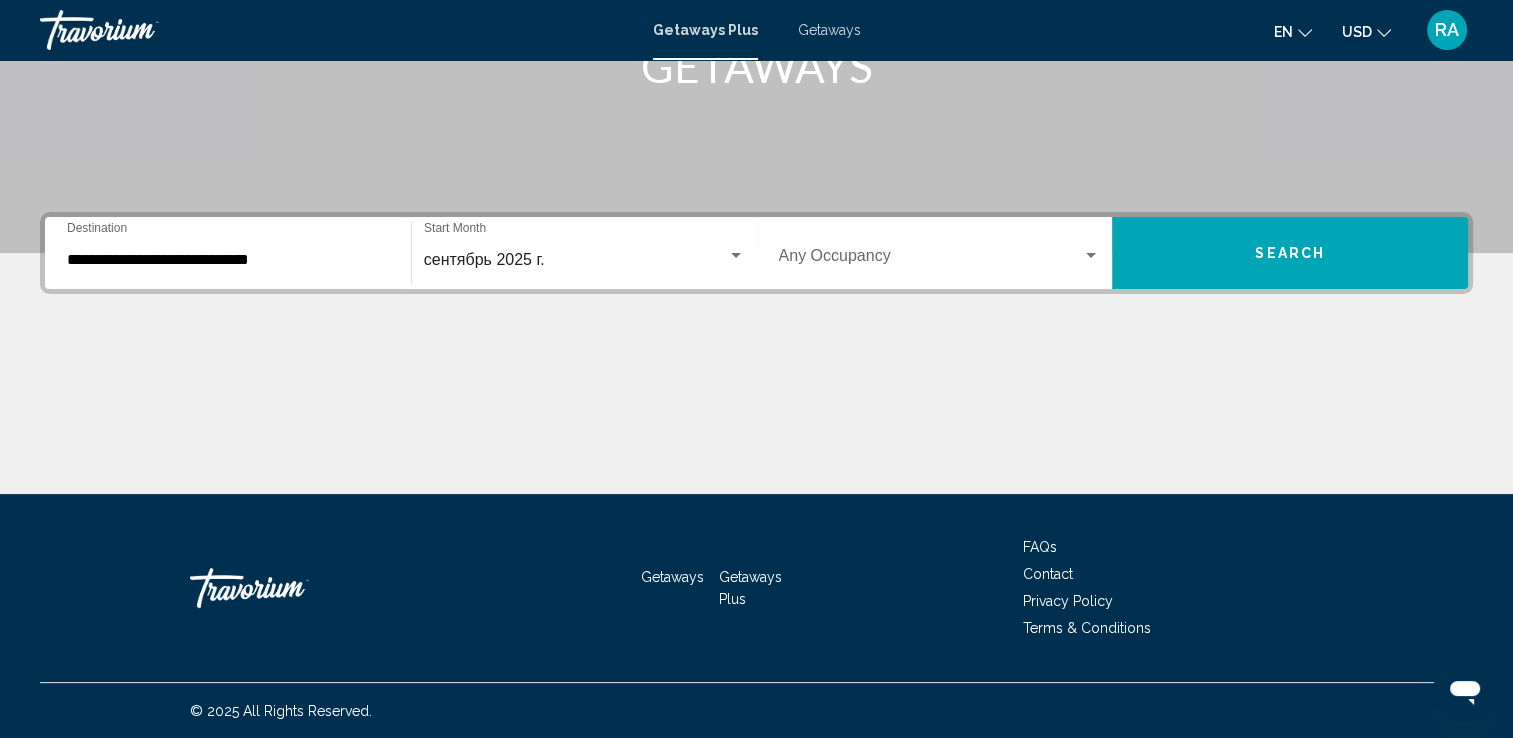 click on "Occupancy Any Occupancy" at bounding box center [940, 253] 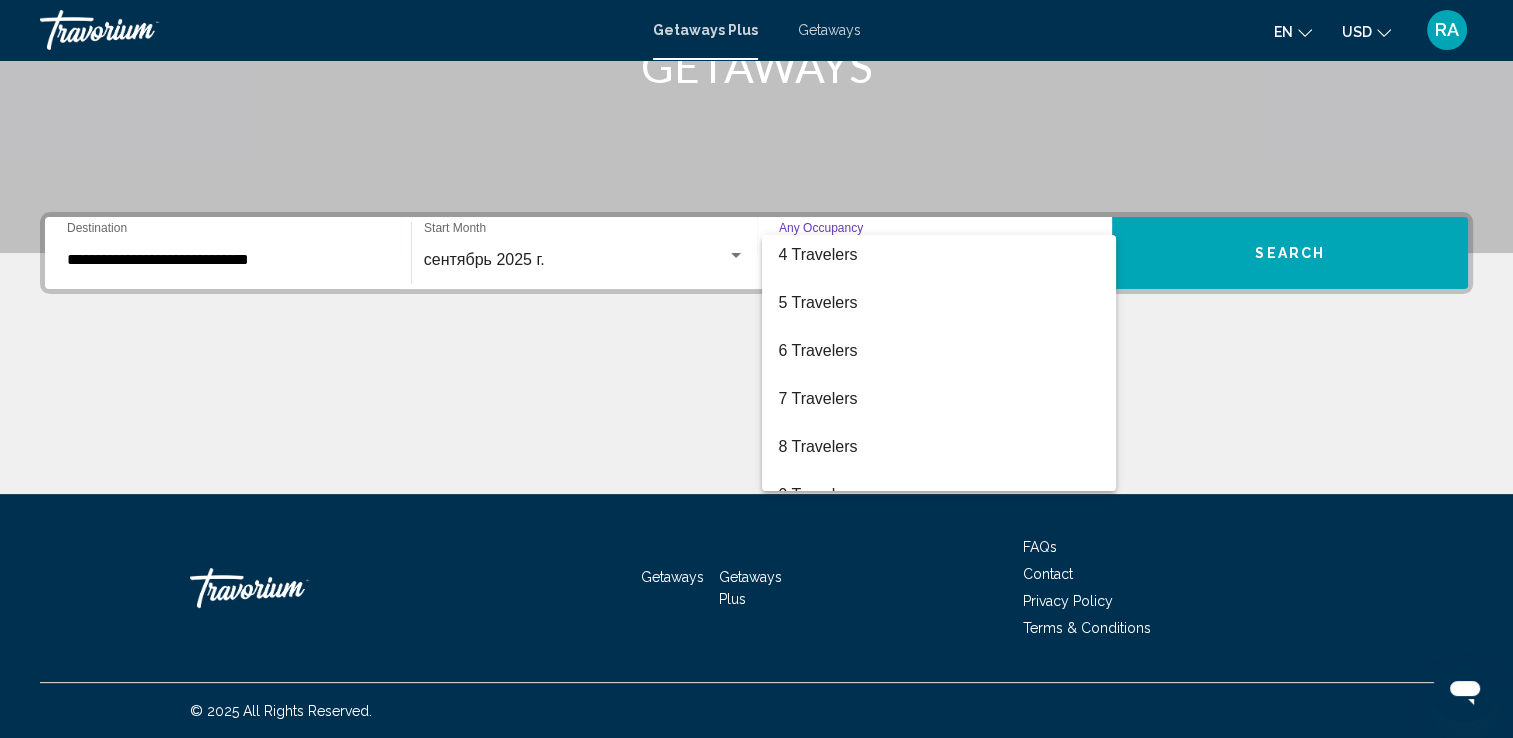 scroll, scrollTop: 160, scrollLeft: 0, axis: vertical 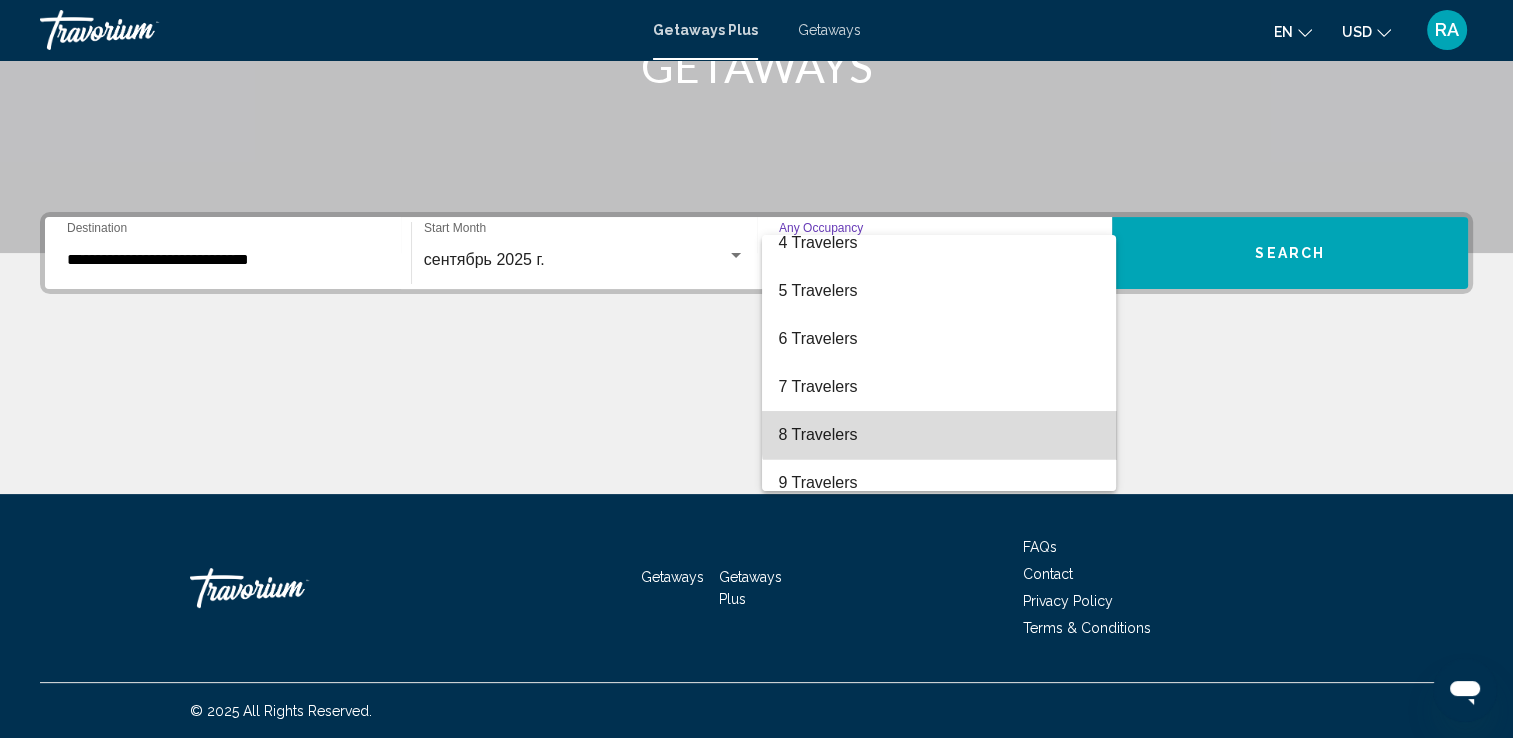 click on "8 Travelers" at bounding box center [939, 435] 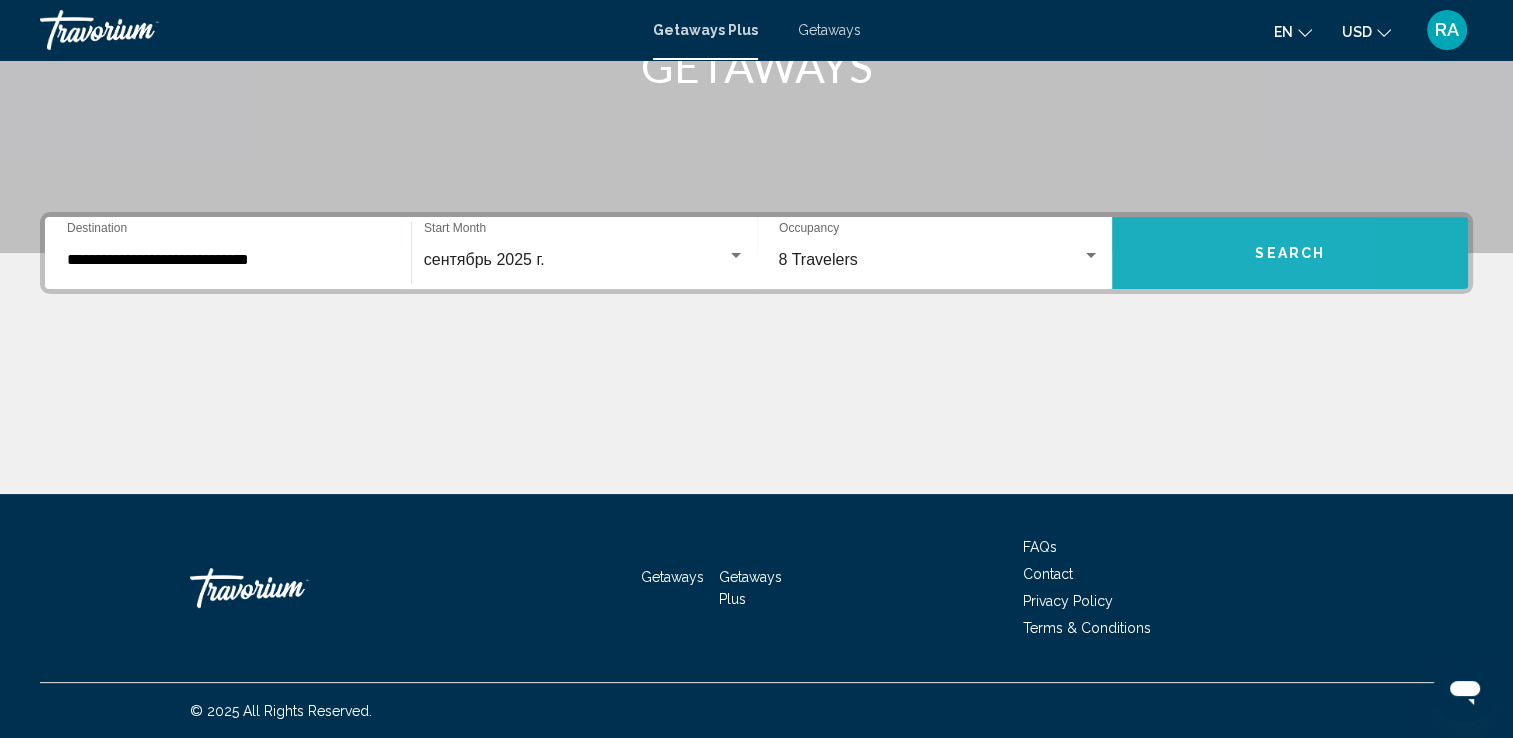 click on "Search" at bounding box center (1290, 253) 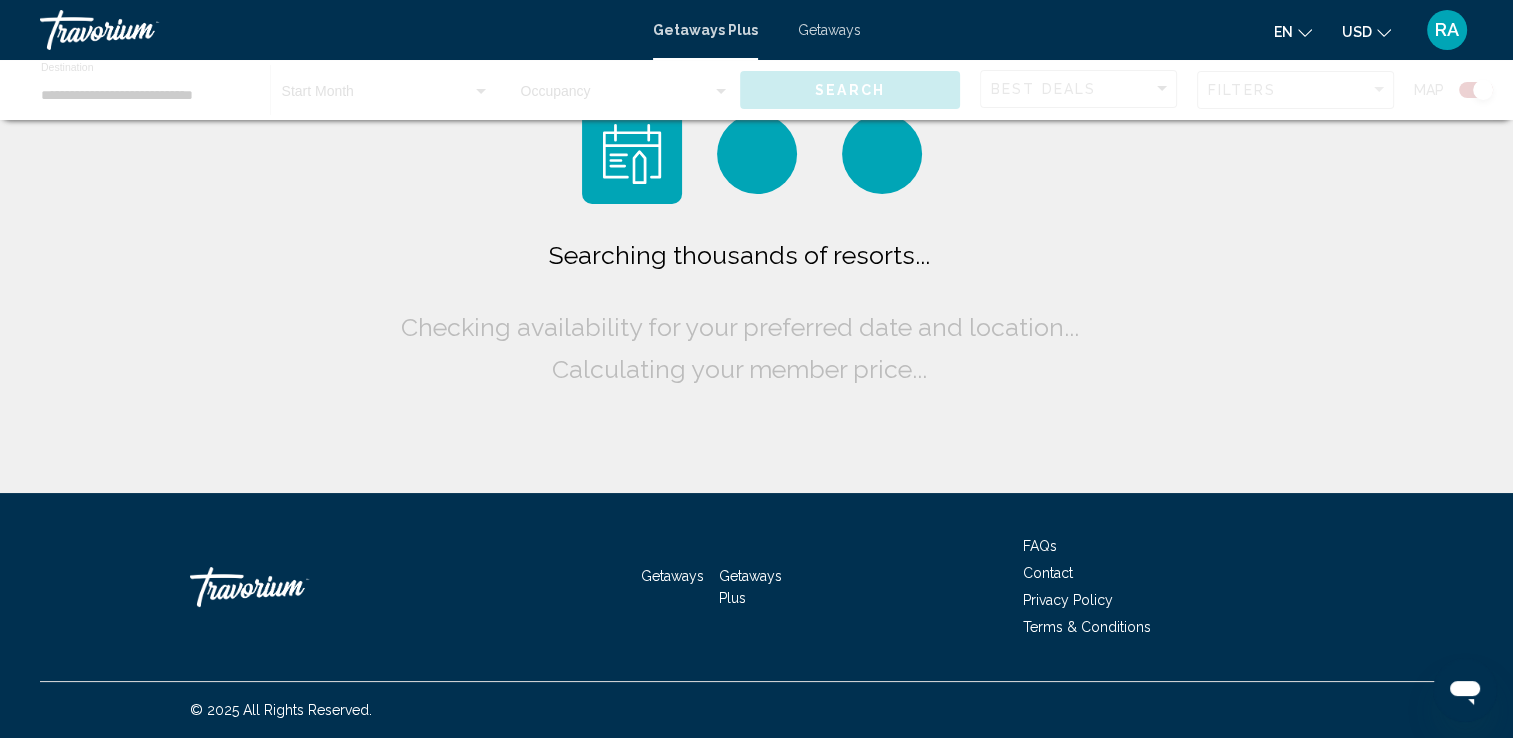 scroll, scrollTop: 0, scrollLeft: 0, axis: both 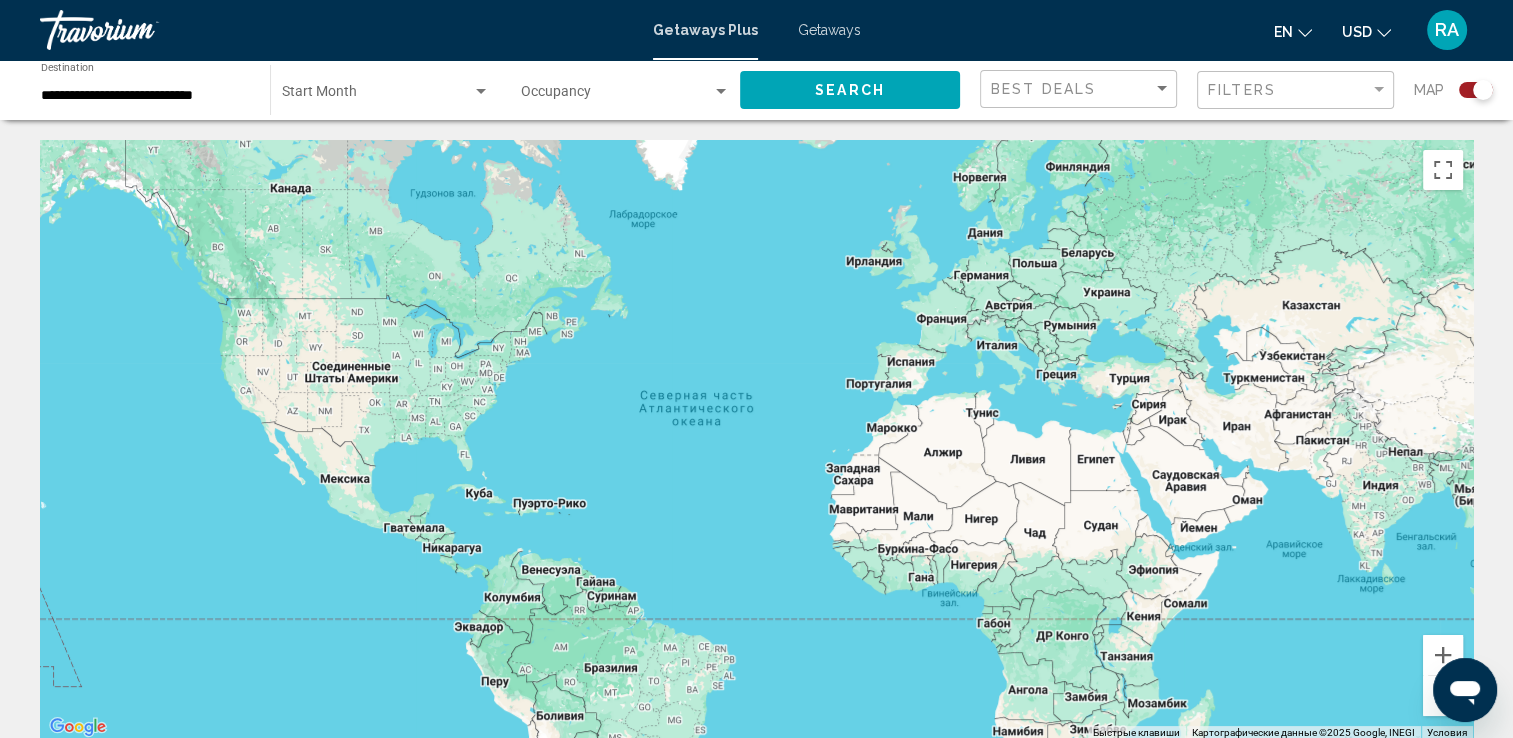 click on "**********" 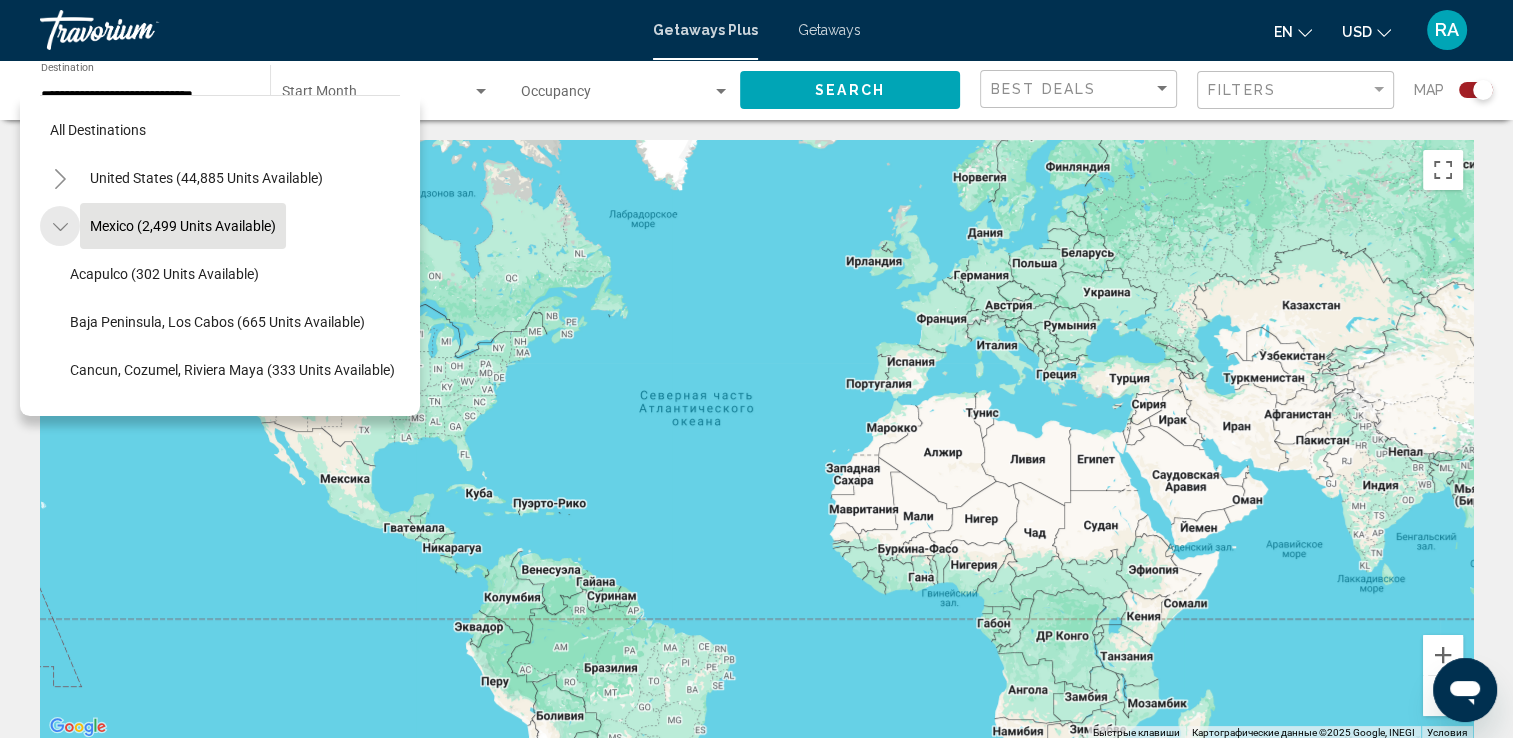 click 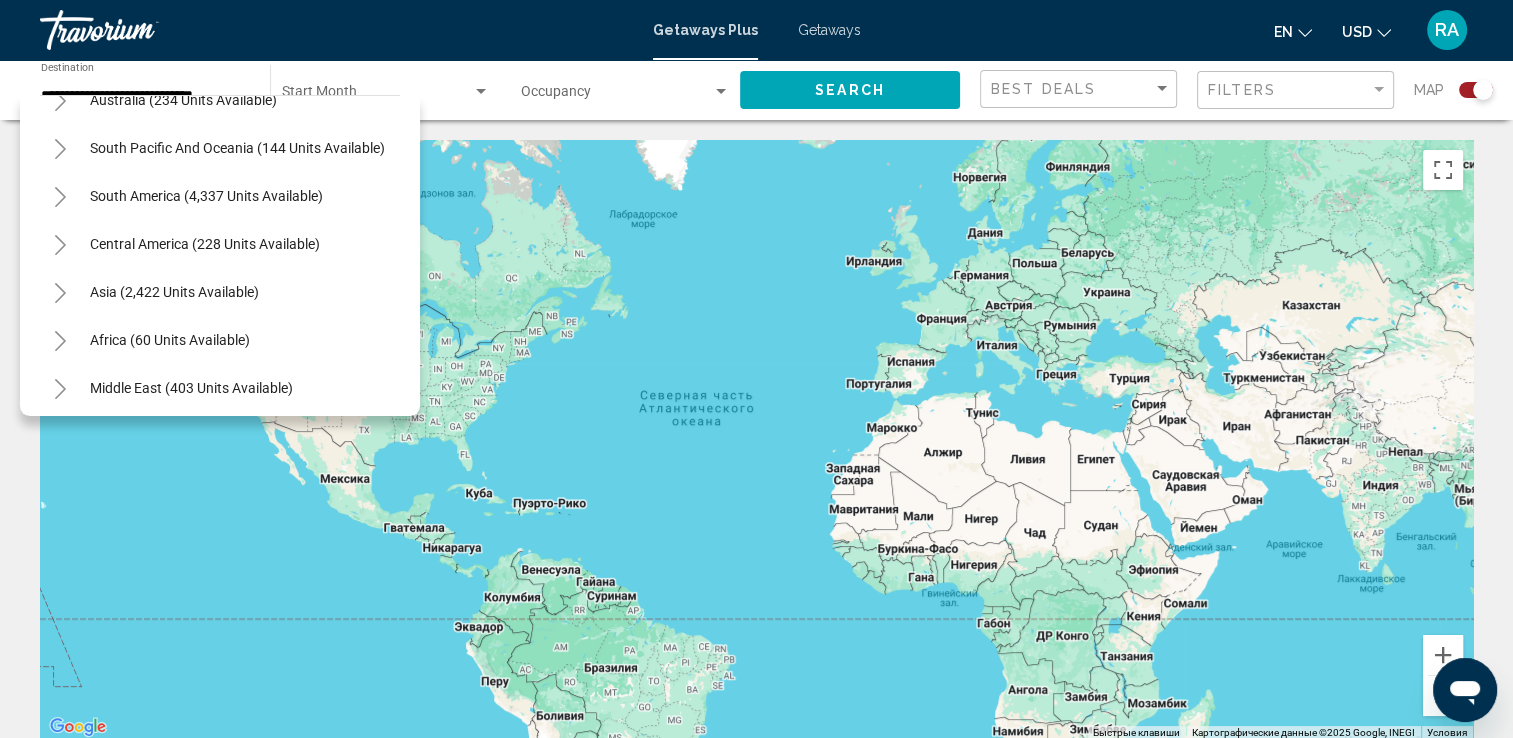 scroll, scrollTop: 339, scrollLeft: 0, axis: vertical 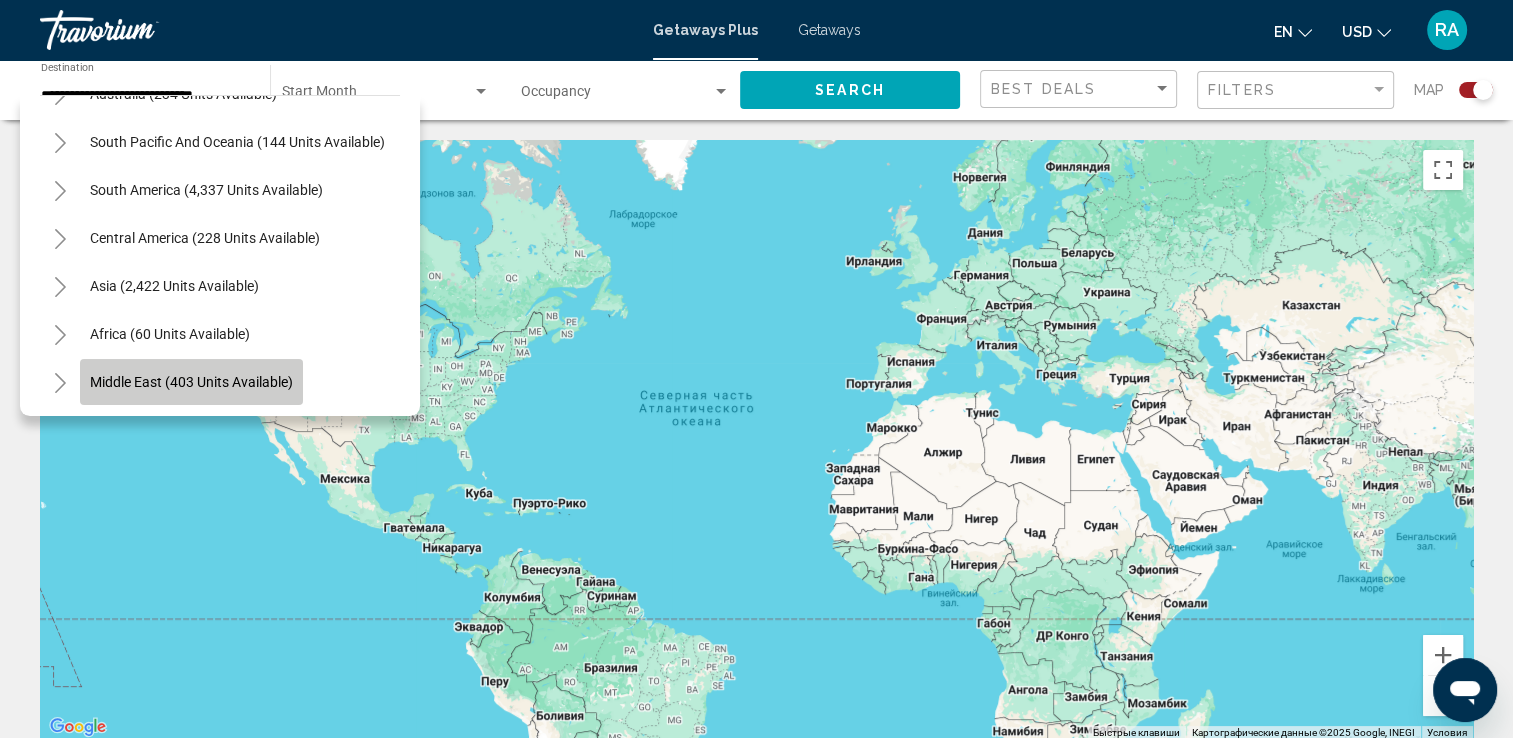 click on "Middle East (403 units available)" 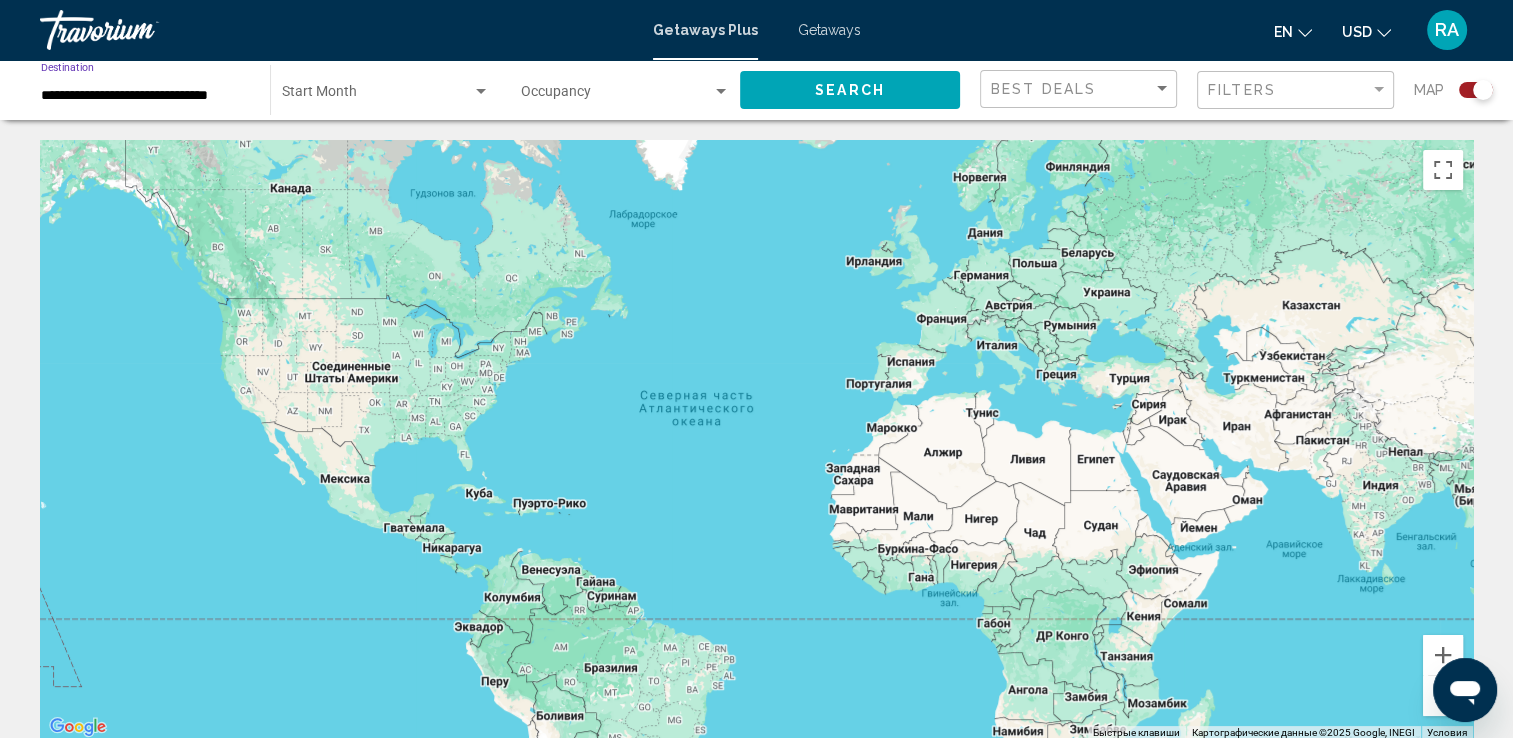 click on "**********" 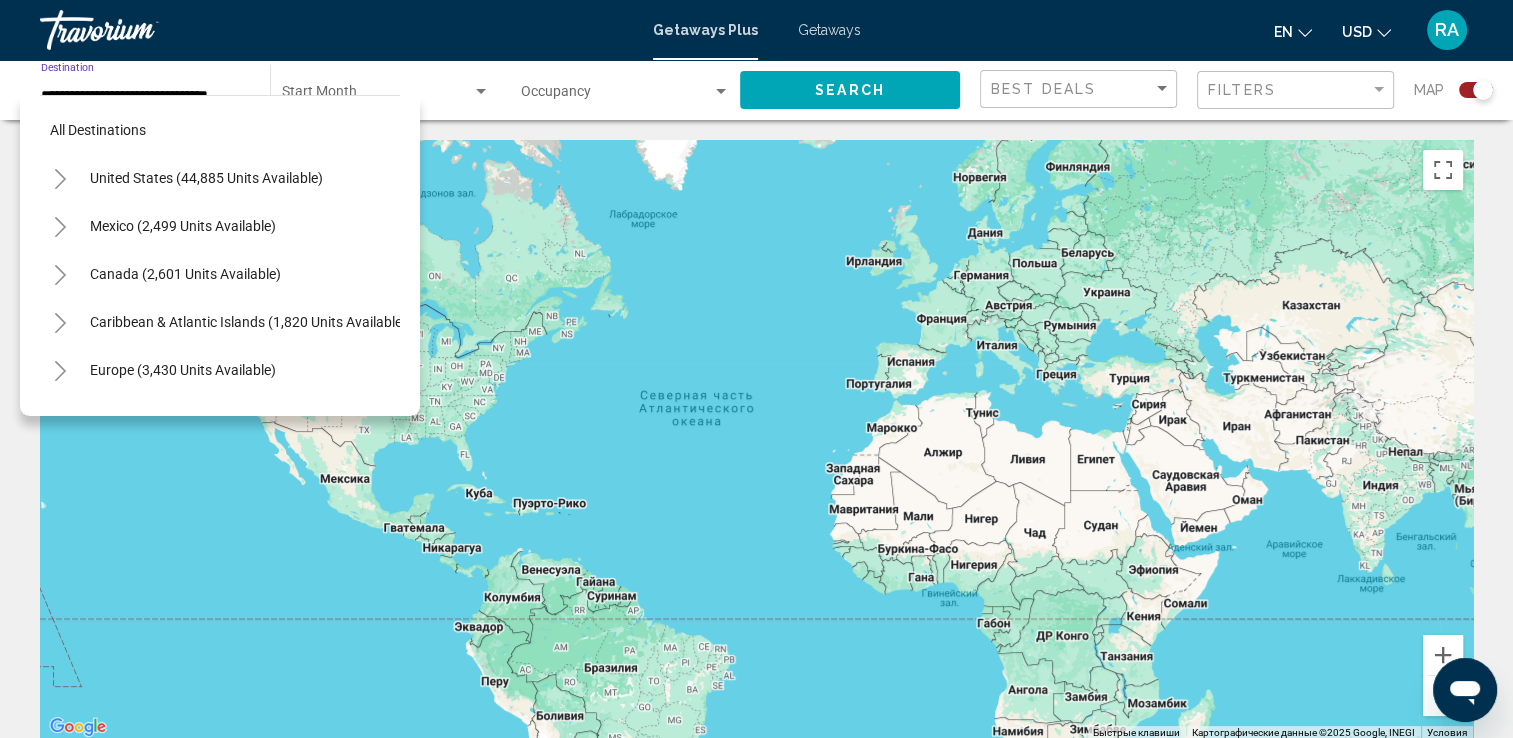 scroll, scrollTop: 462, scrollLeft: 0, axis: vertical 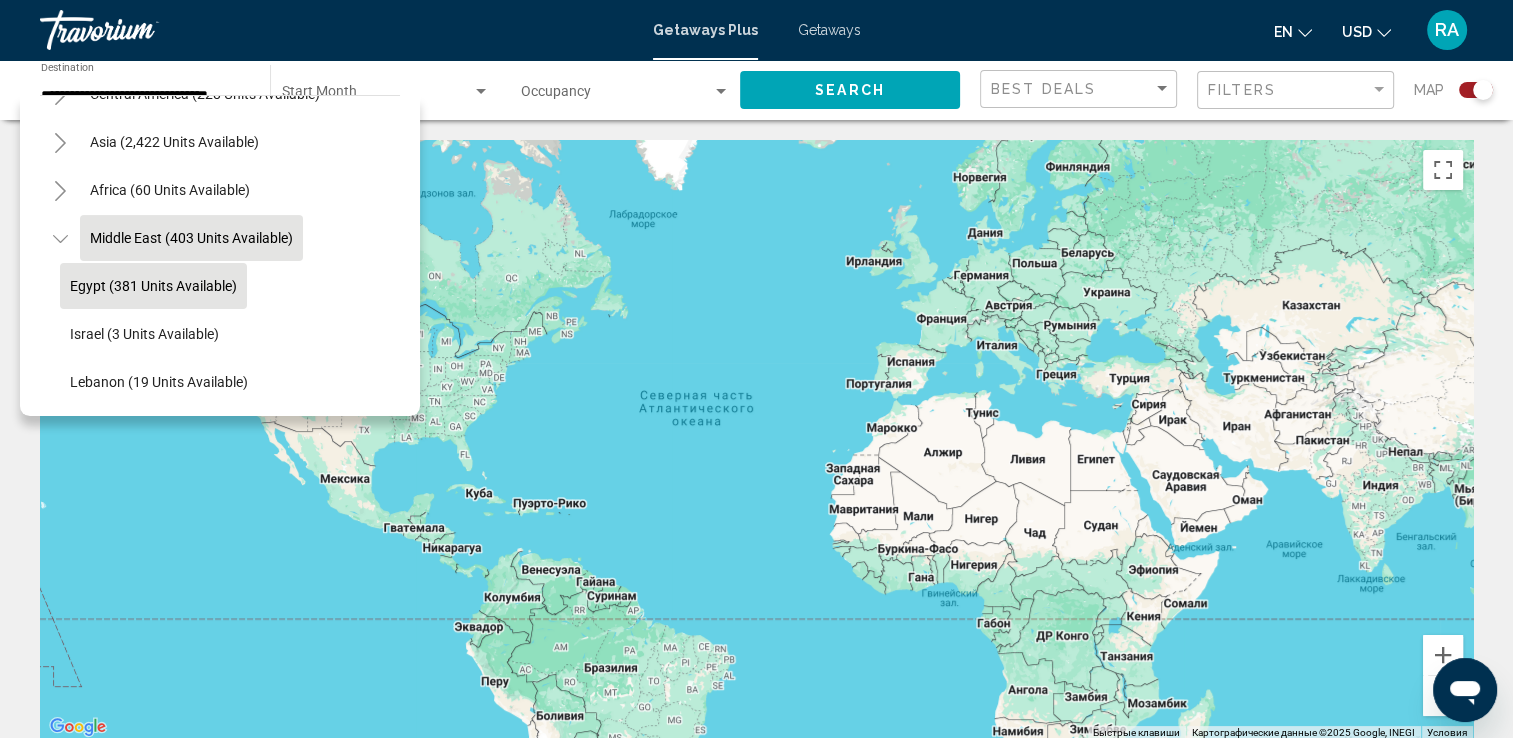 click on "Egypt (381 units available)" 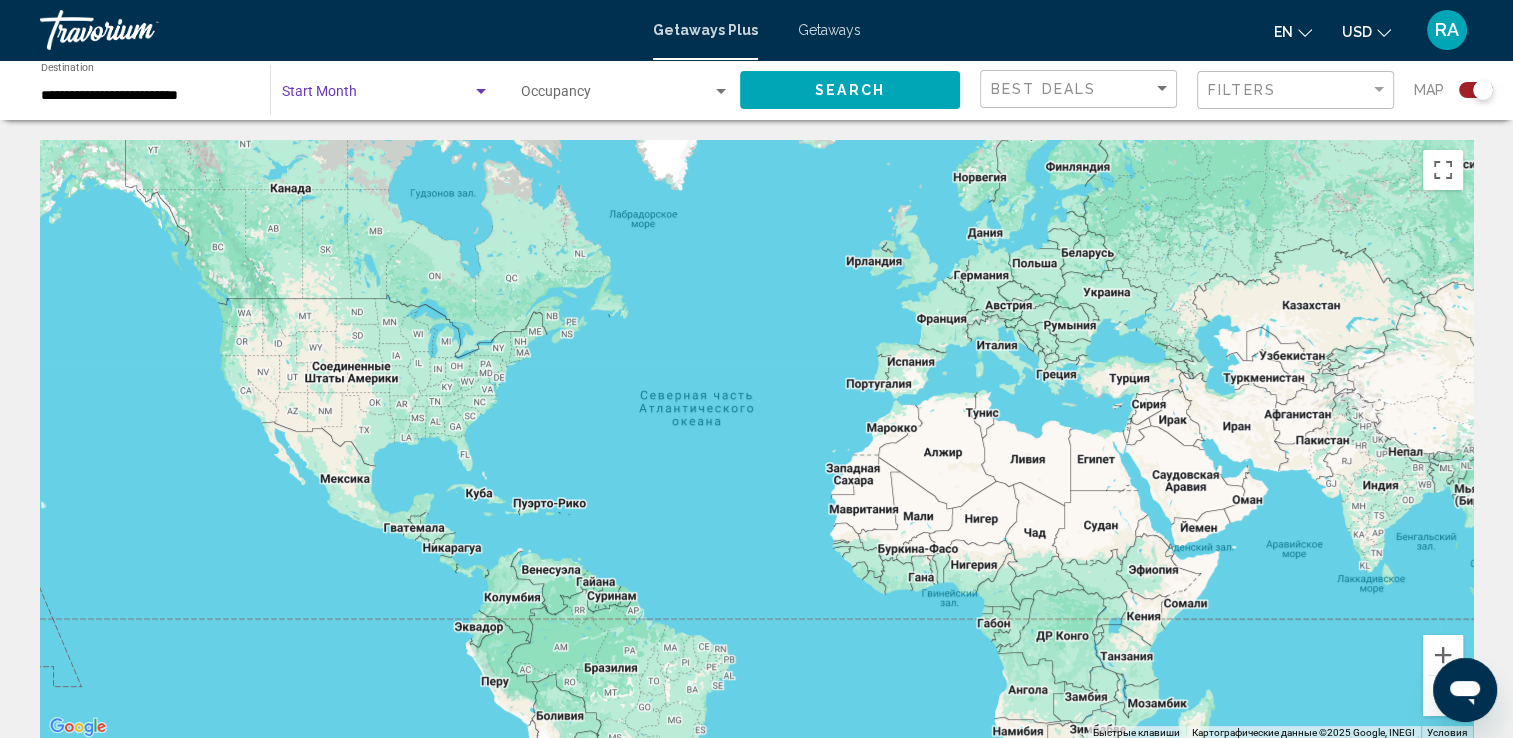 click at bounding box center [377, 96] 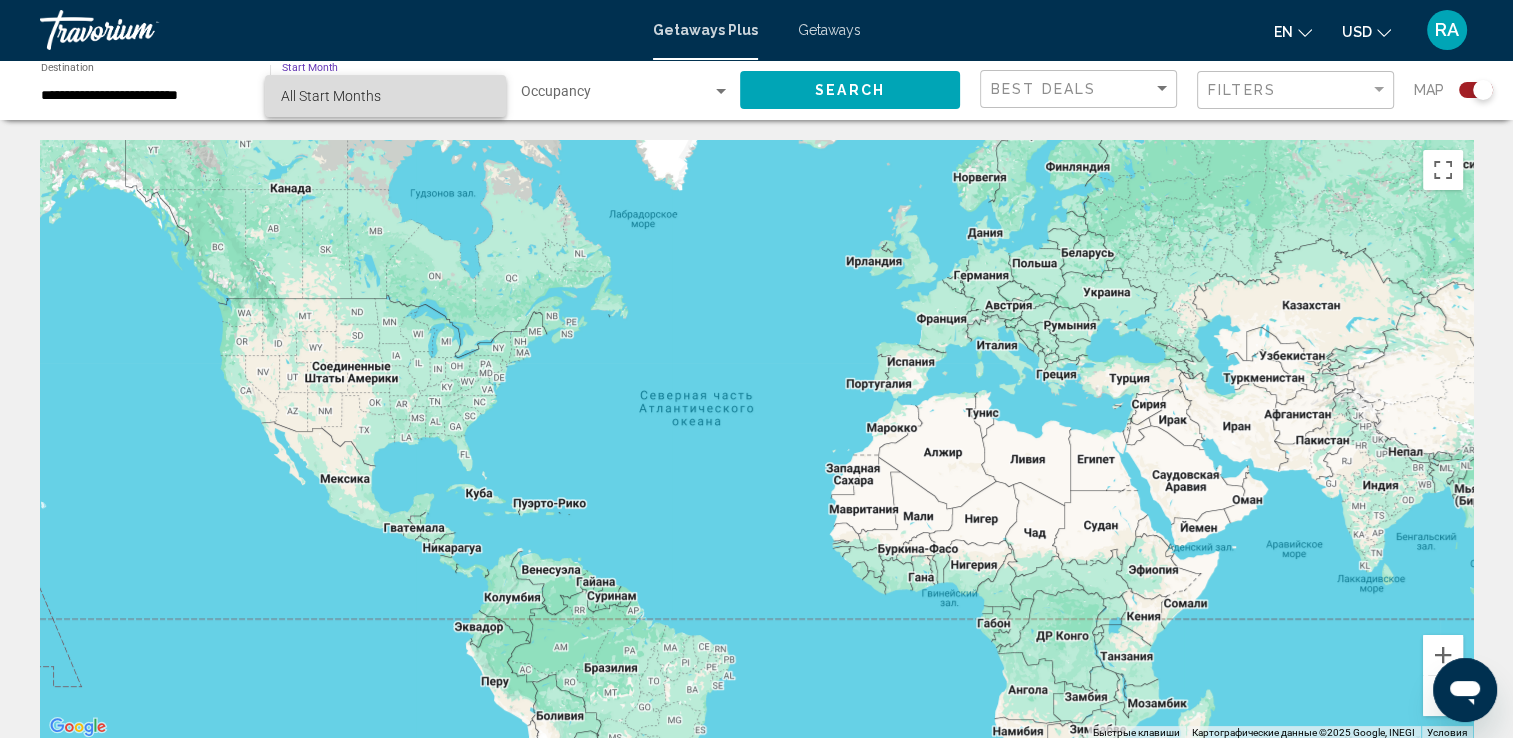 click on "All Start Months" at bounding box center (385, 96) 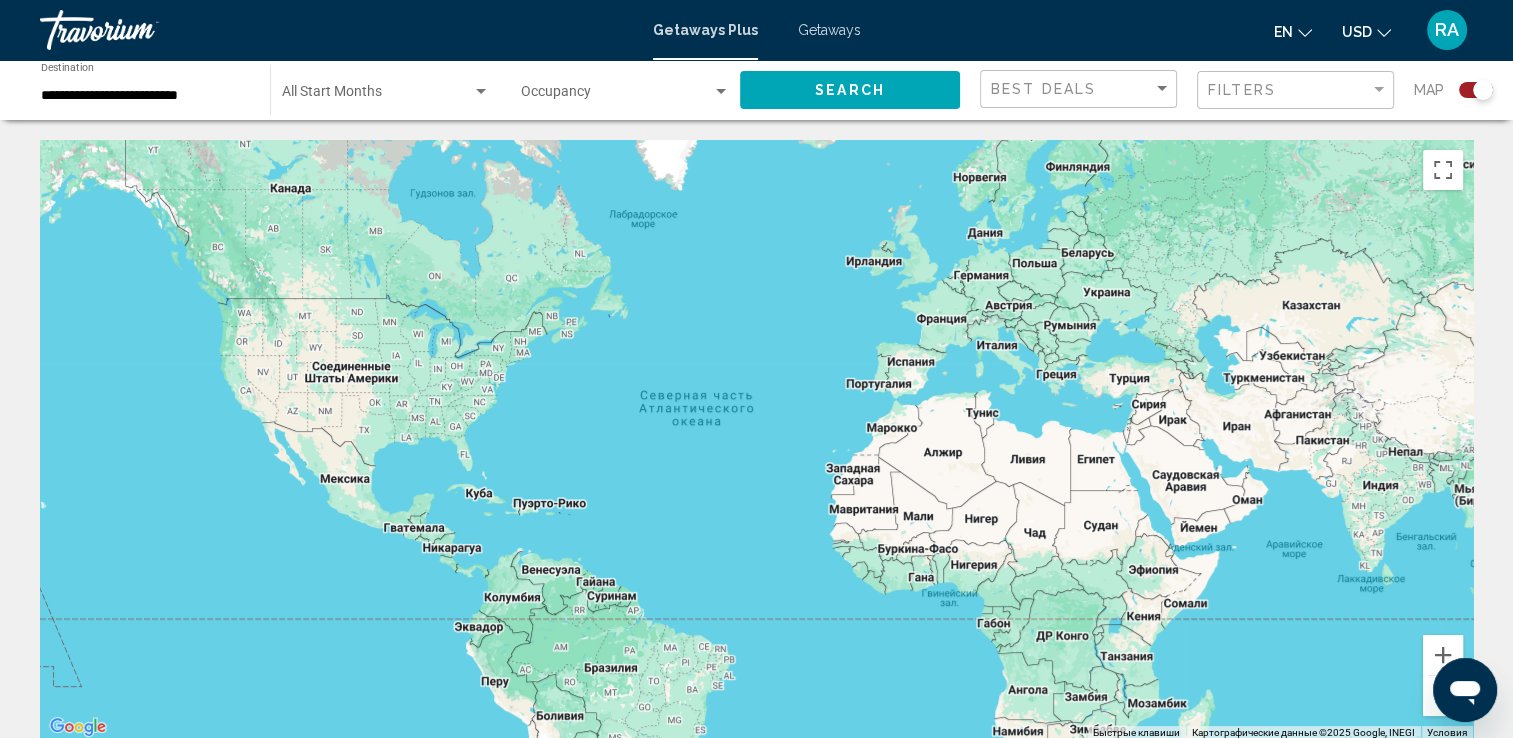 click on "Occupancy Any Occupancy" 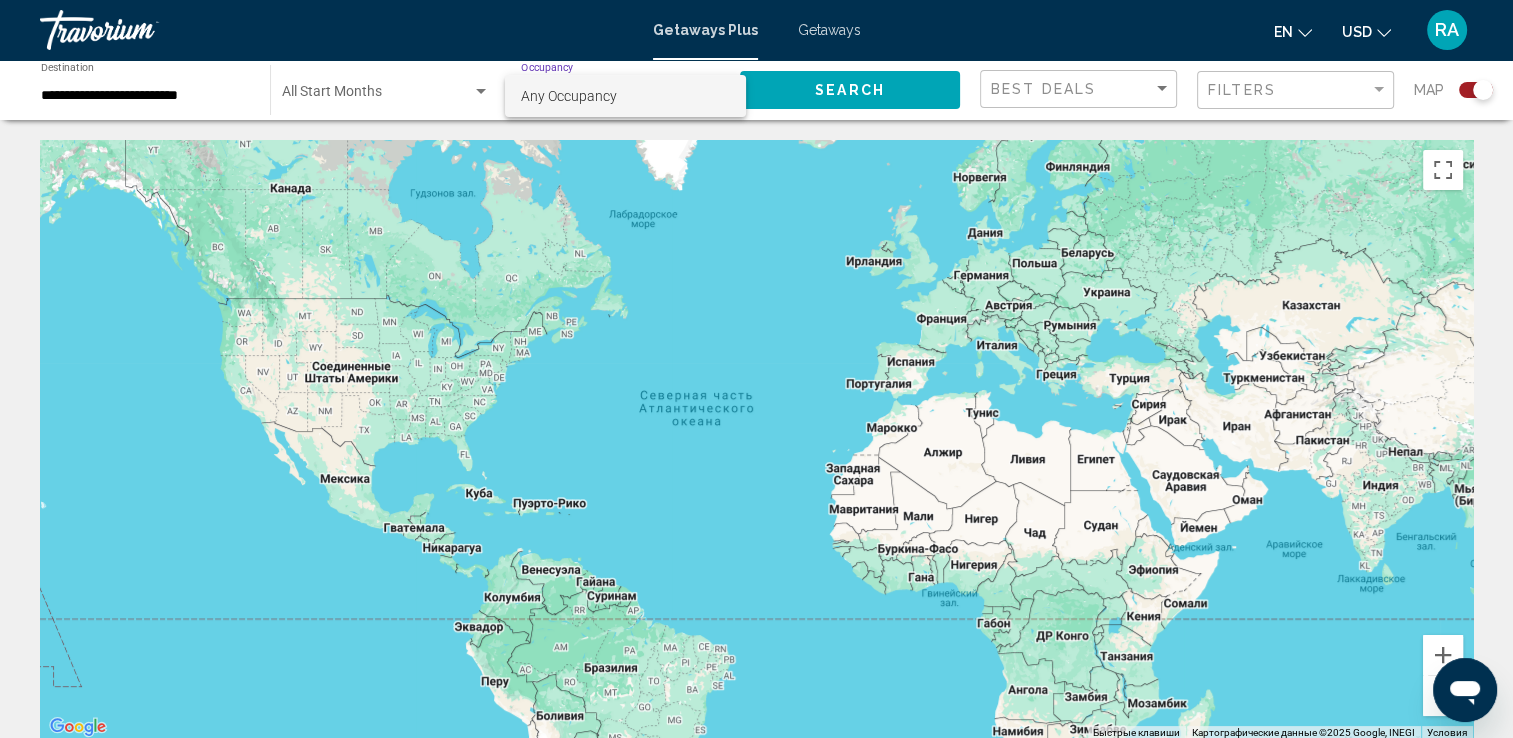 click at bounding box center (756, 369) 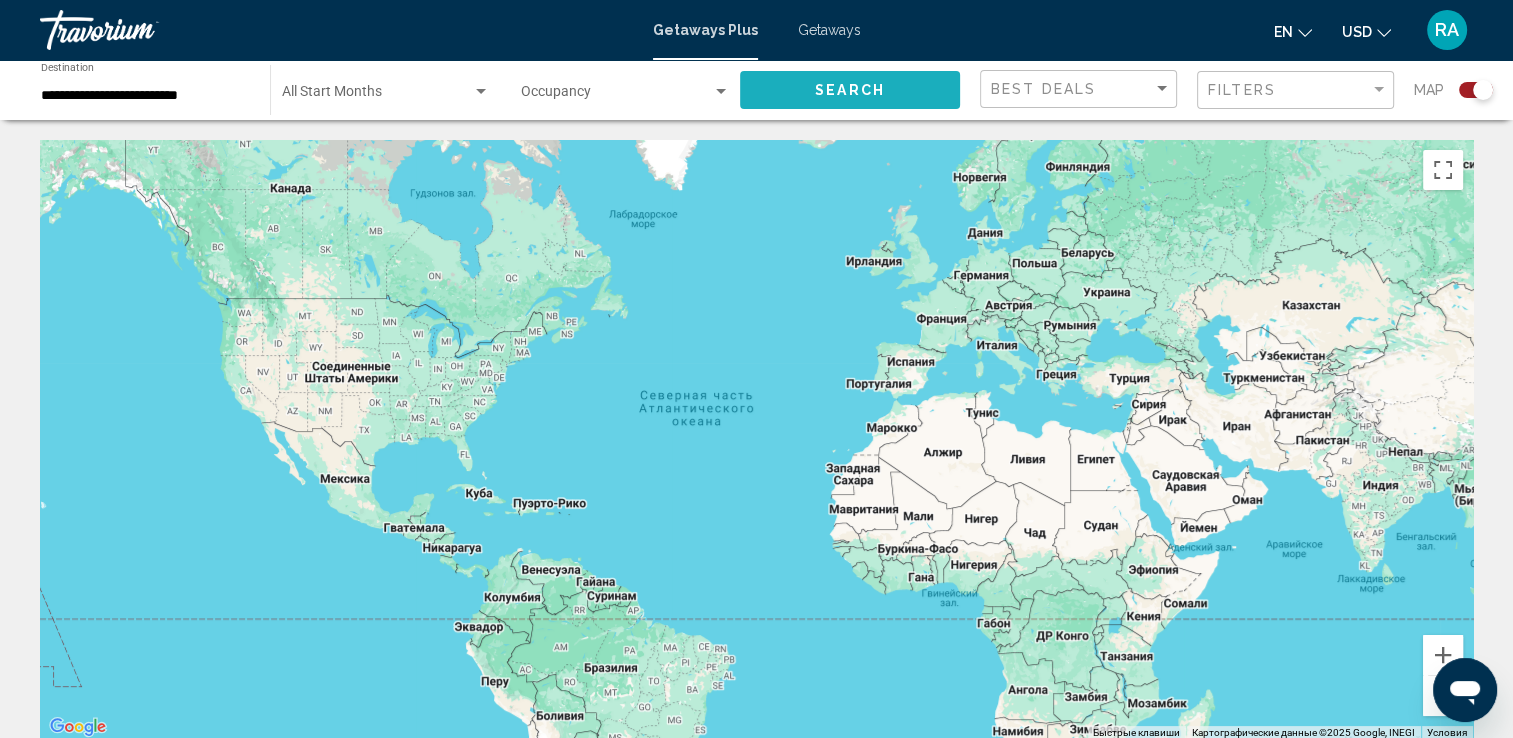 click on "Search" 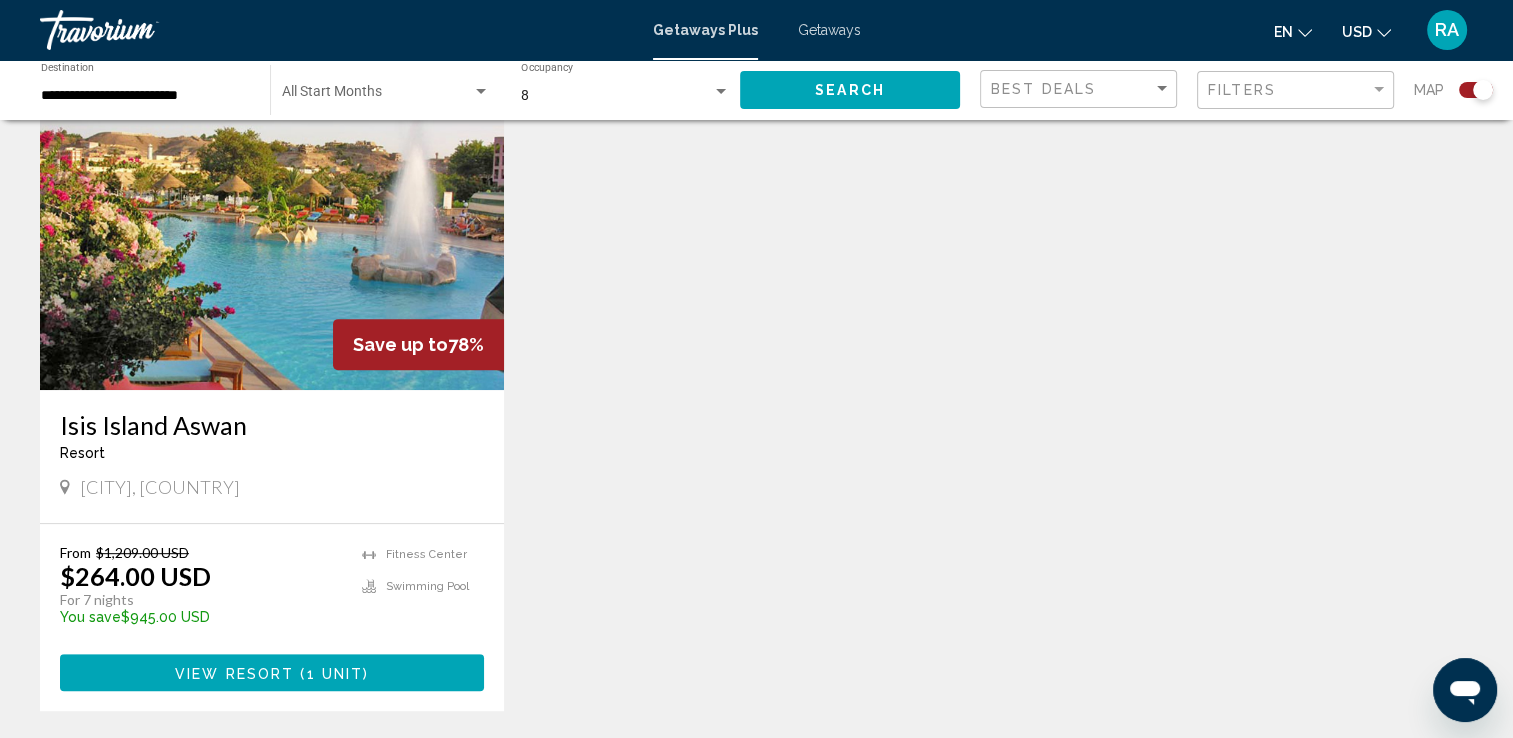 scroll, scrollTop: 790, scrollLeft: 0, axis: vertical 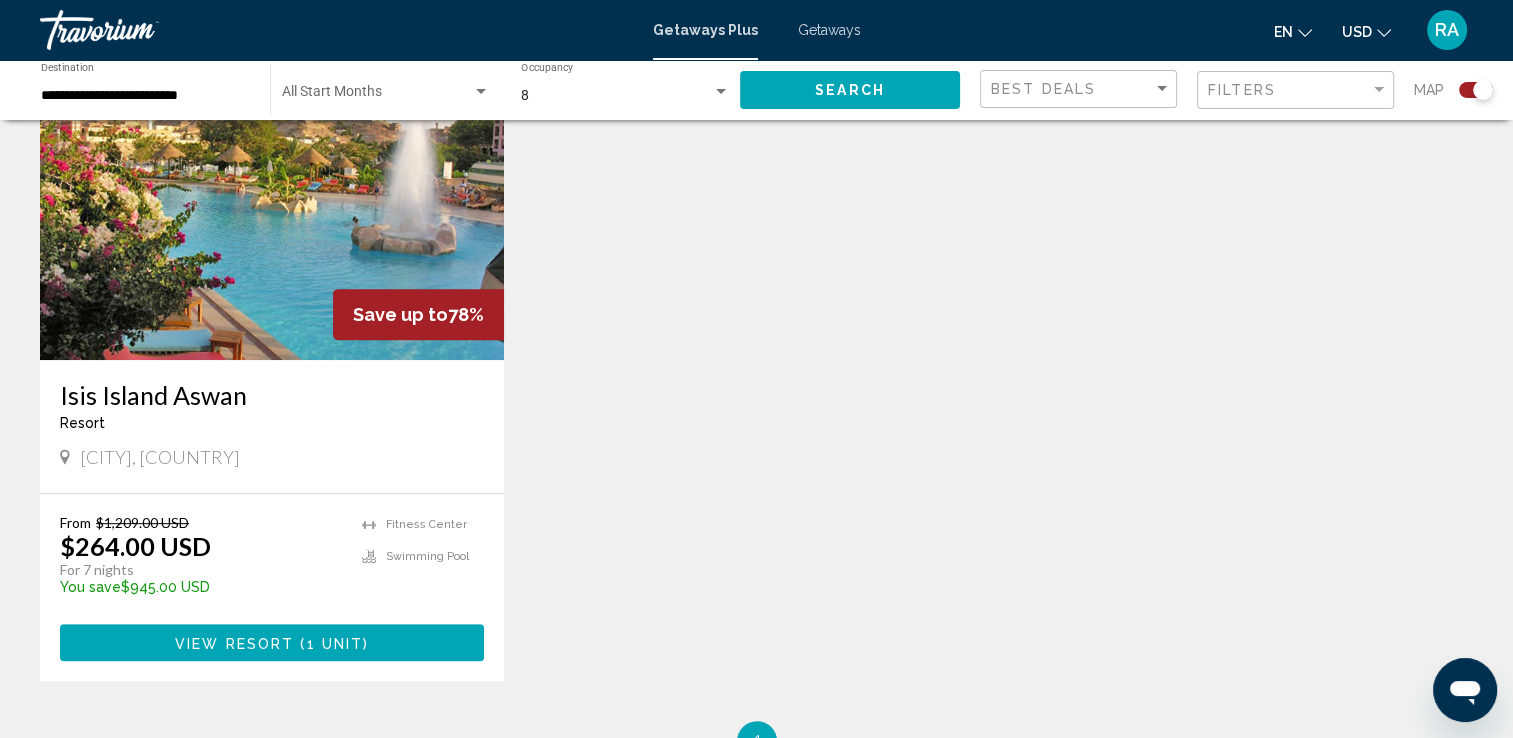 click on "1 unit" at bounding box center [334, 643] 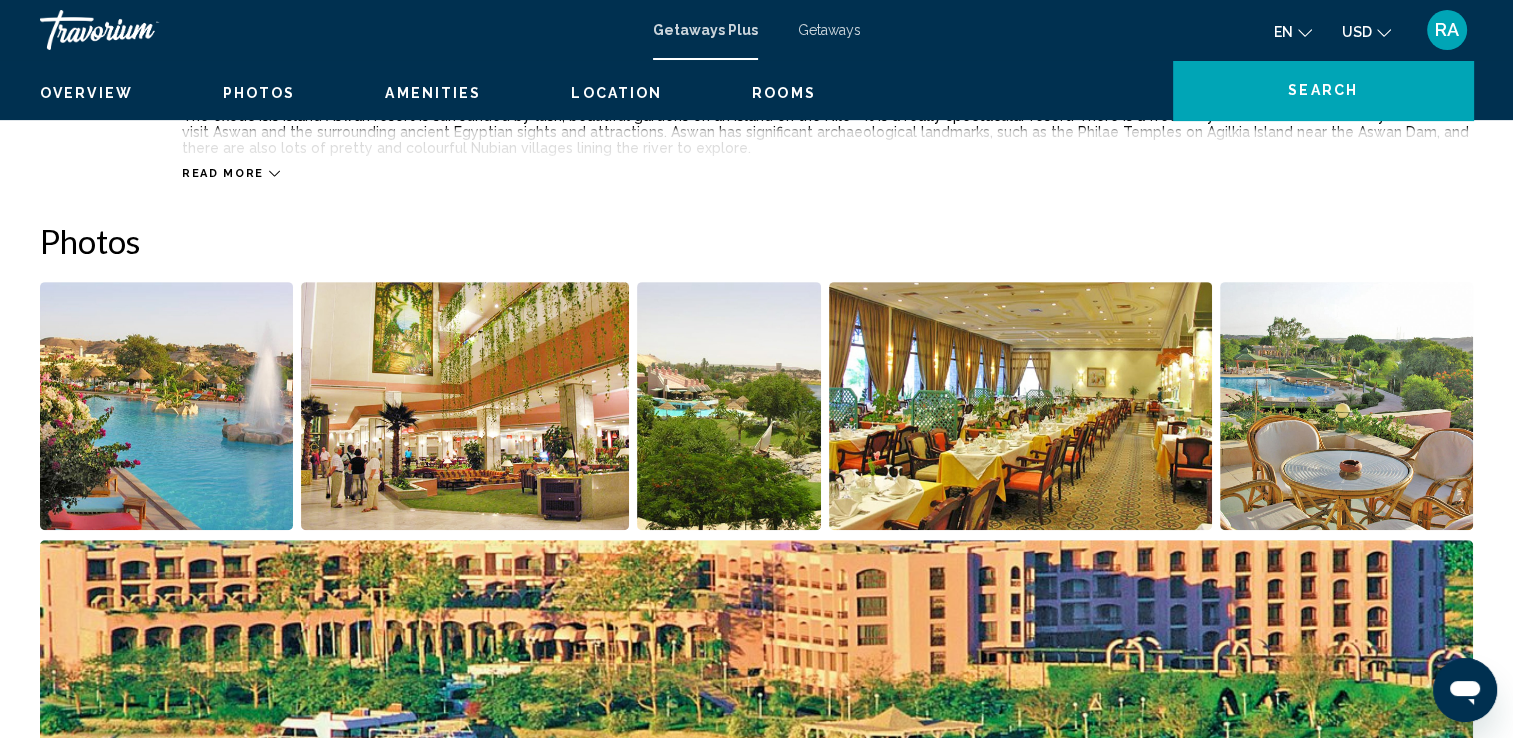 scroll, scrollTop: 0, scrollLeft: 0, axis: both 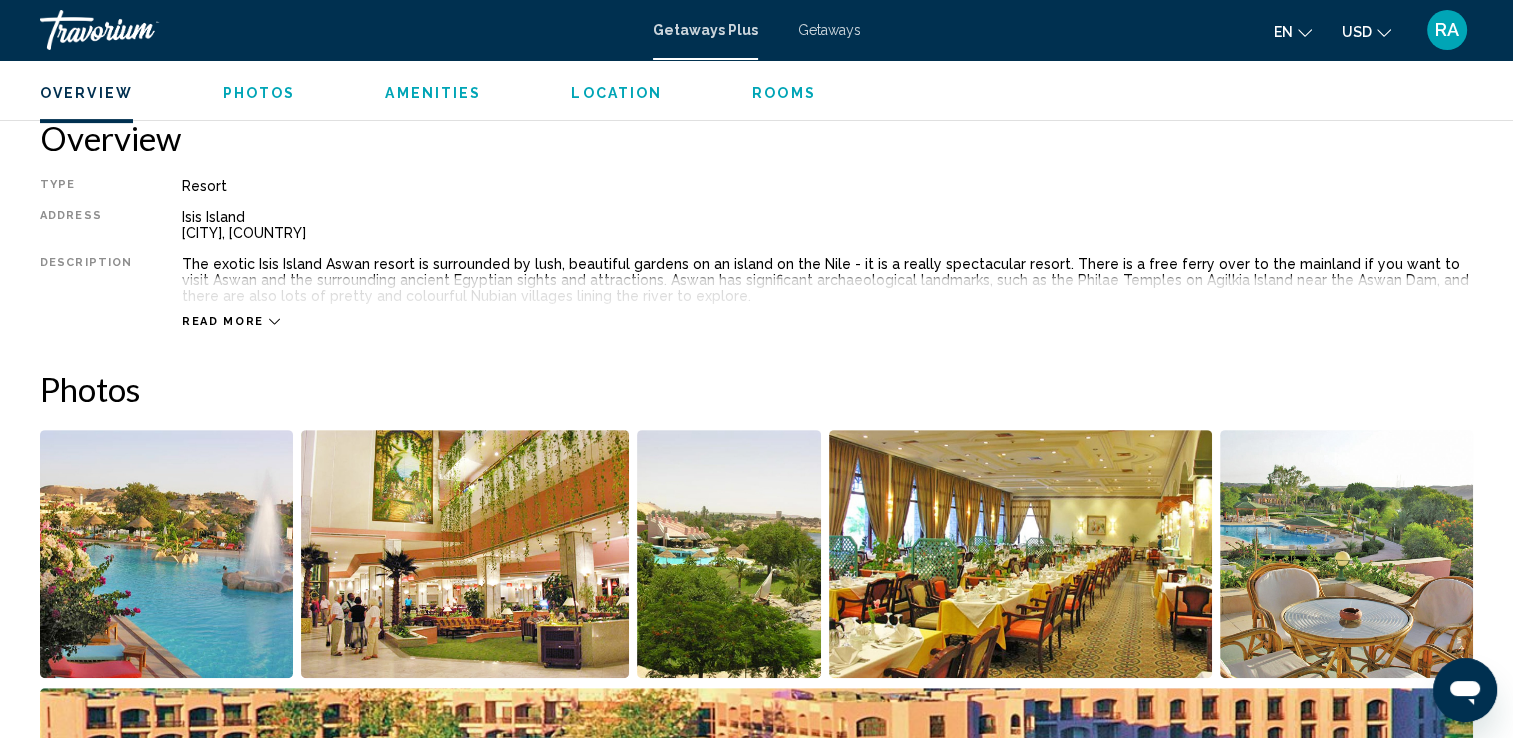 click on "Read more" at bounding box center [223, 321] 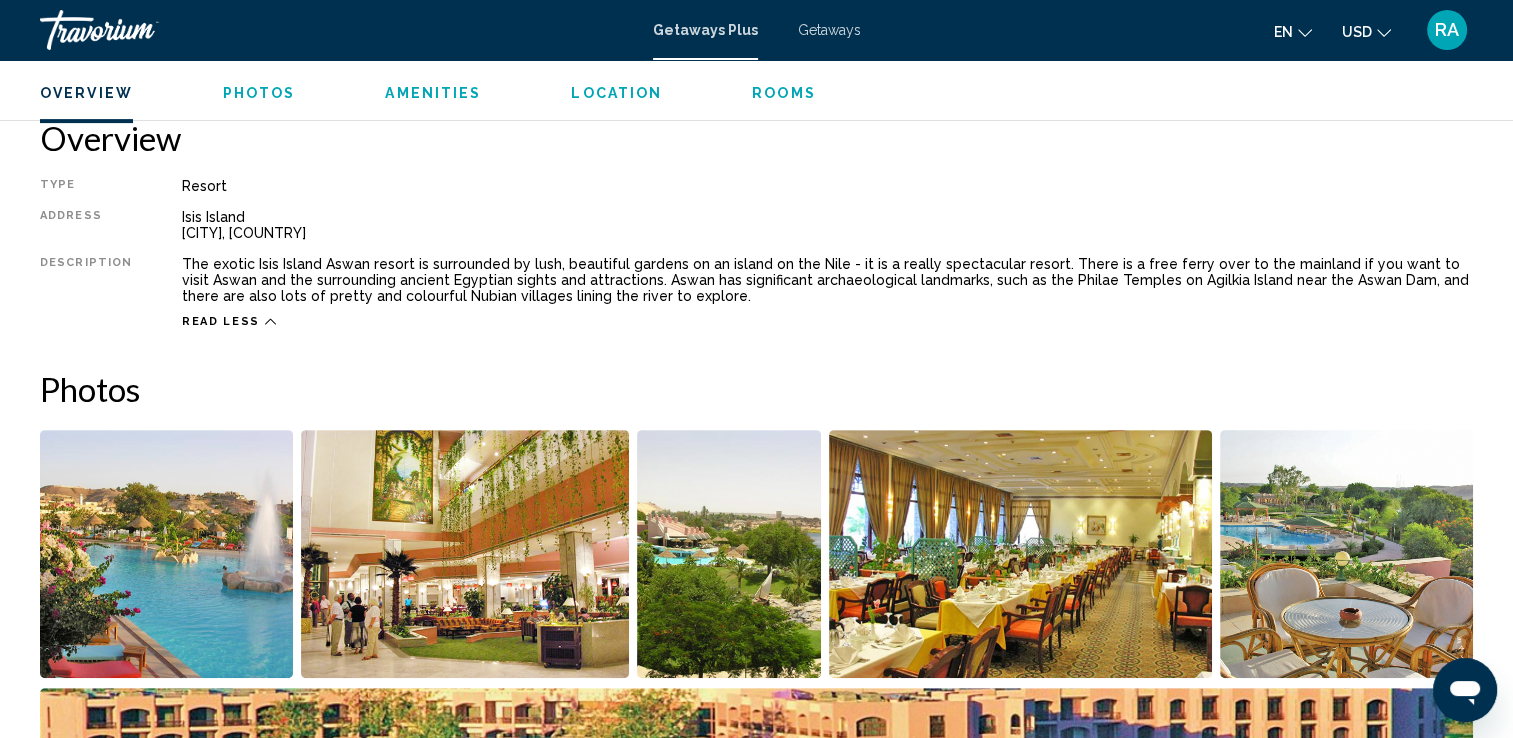 click on "Read less" at bounding box center [221, 321] 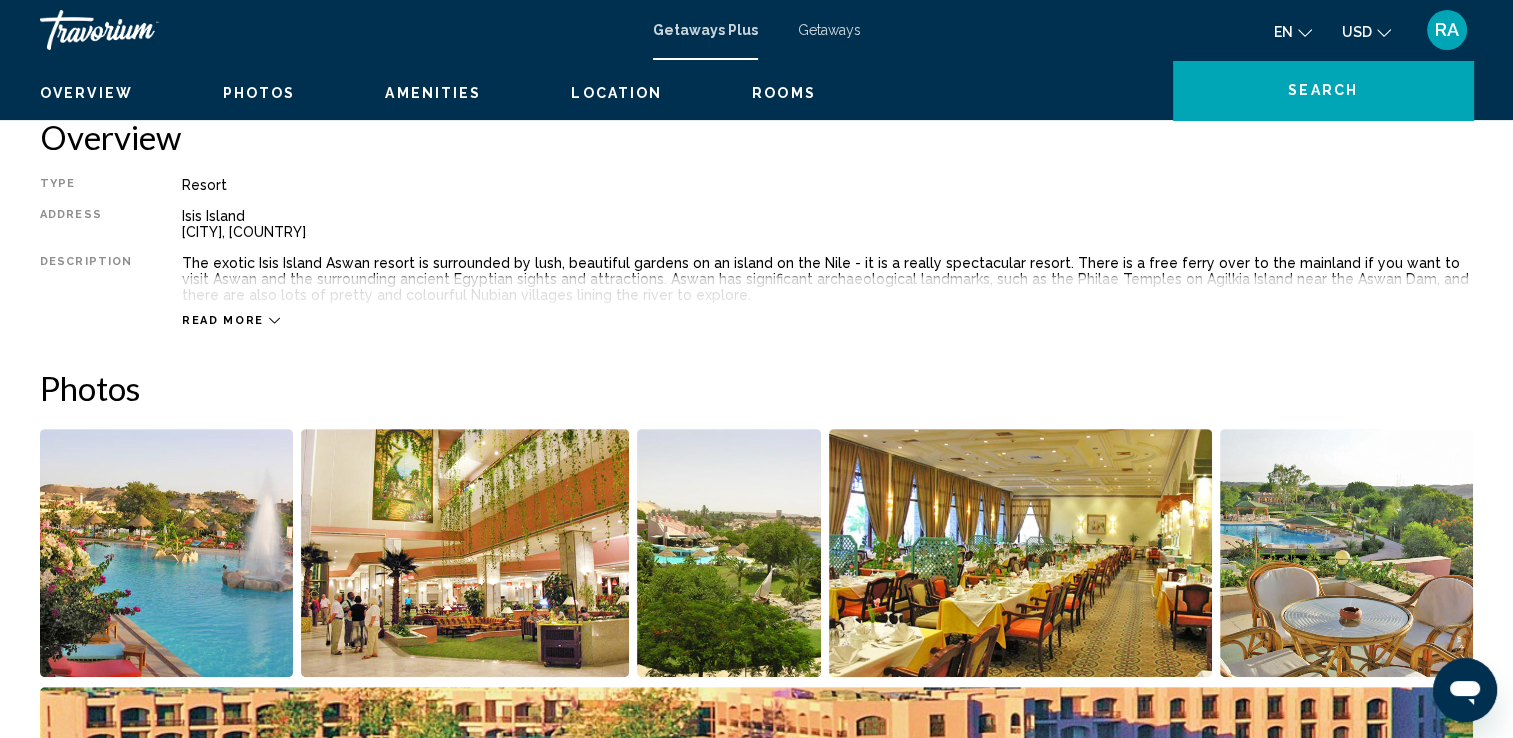 scroll, scrollTop: 272, scrollLeft: 0, axis: vertical 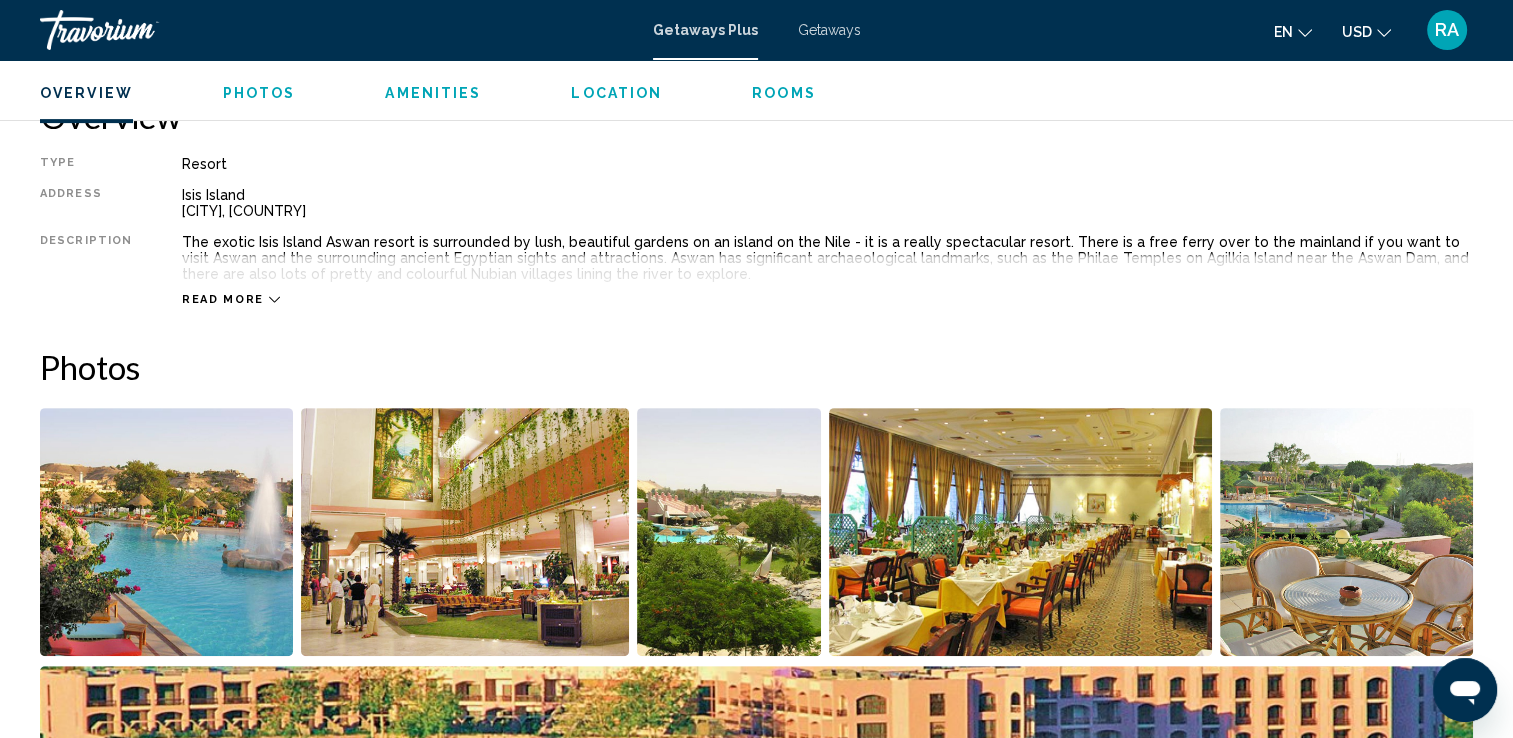 click on "Overview Type Resort All-Inclusive No All-Inclusive Address Isis Island Aswan, Egypt Description The exotic Isis Island Aswan resort is surrounded by lush, beautiful gardens on an island on the Nile - it is a really spectacular resort. There is a free ferry over to the mainland if you want to visit Aswan and the surrounding ancient Egyptian sights and attractions. Aswan has significant archaeological landmarks, such as the Philae Temples on Agilkia Island near the Aswan Dam, and there are also lots of pretty and colourful Nubian villages lining the river to explore. Read more
Photos Amenities
Fitness Center
Swimming Pool Business center Concierge desk/services Conference facilities Currency exchange Dry cleaning/laundry service Fitness Center Gift shops or newsstand Languages spoken onsite Laundry facilities Medical facility Multilingual staff Post Office 0 +" at bounding box center (756, 1942) 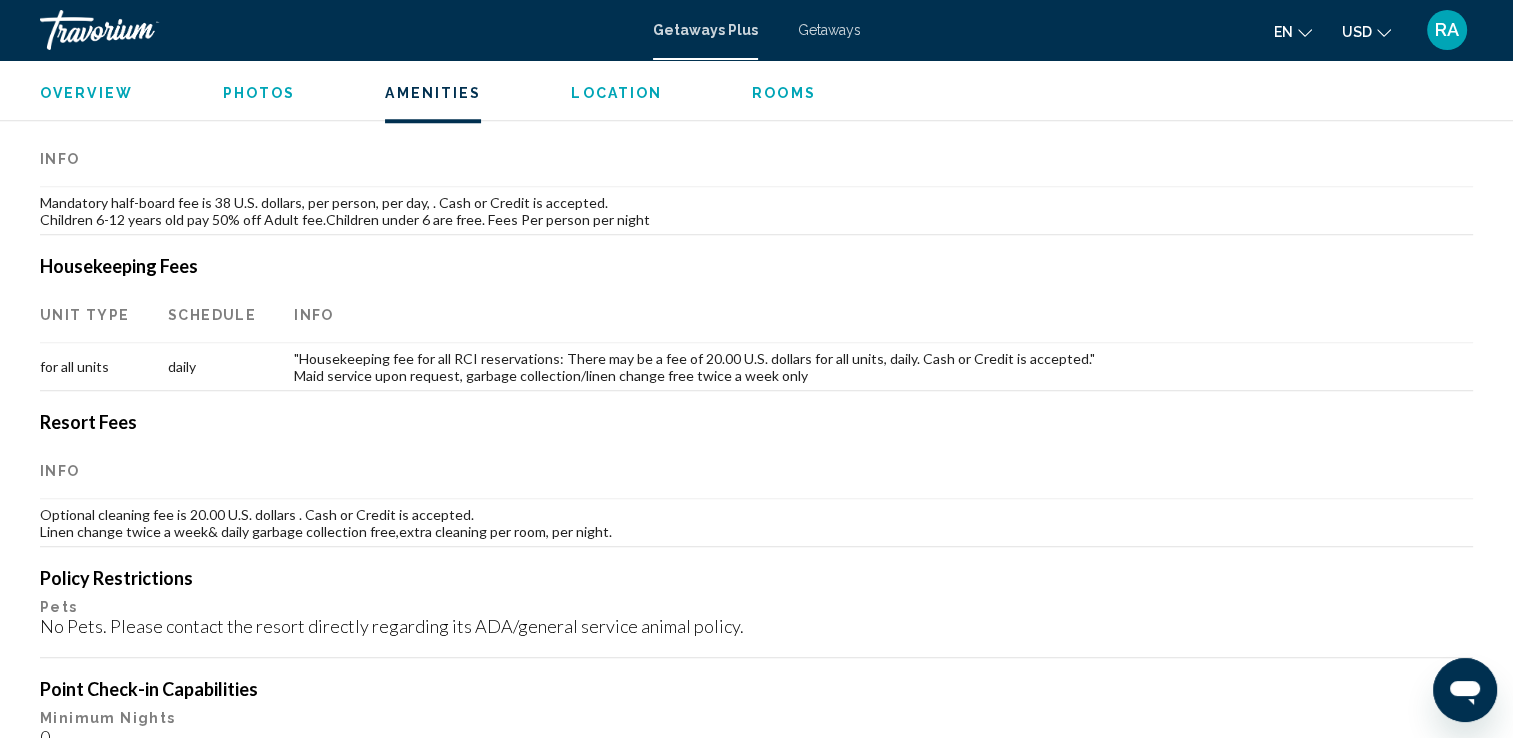 scroll, scrollTop: 1868, scrollLeft: 0, axis: vertical 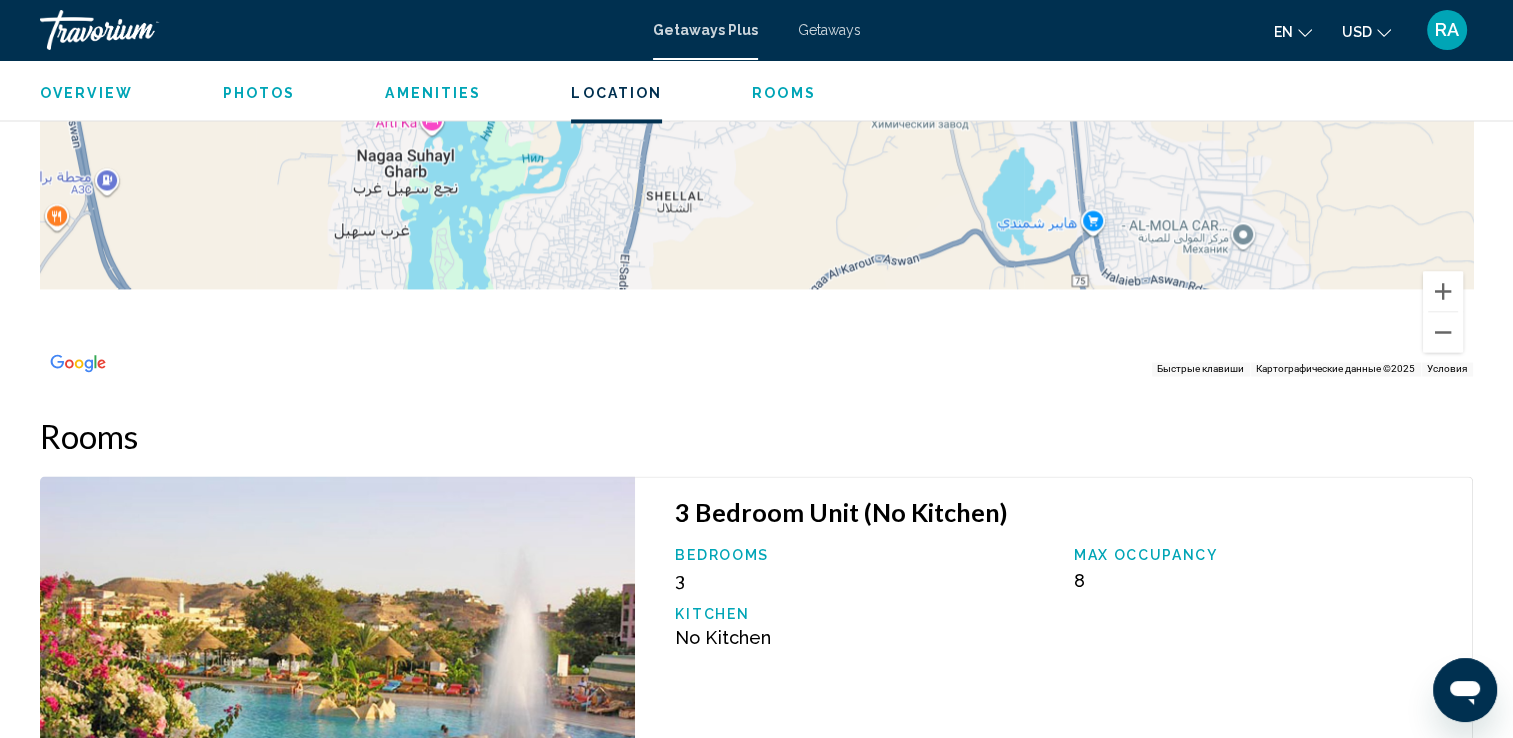 drag, startPoint x: 736, startPoint y: 335, endPoint x: 867, endPoint y: 40, distance: 322.77856 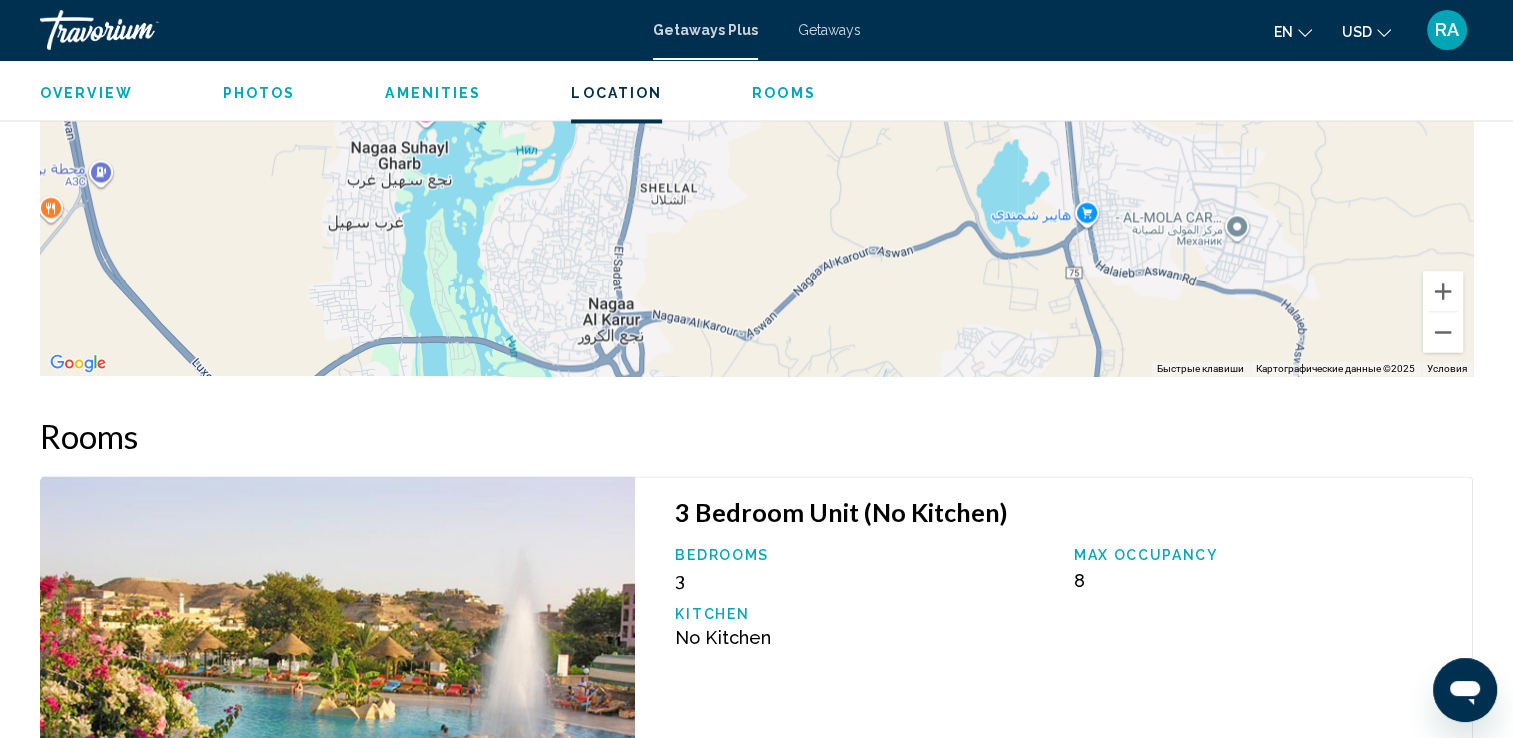 click on "Getaways Plus  Getaways en
English Español Français Italiano Português русский USD
USD ($) MXN (Mex$) CAD (Can$) GBP (£) EUR (€) AUD (A$) NZD (NZ$) CNY (CN¥) RA Login" at bounding box center [756, 30] 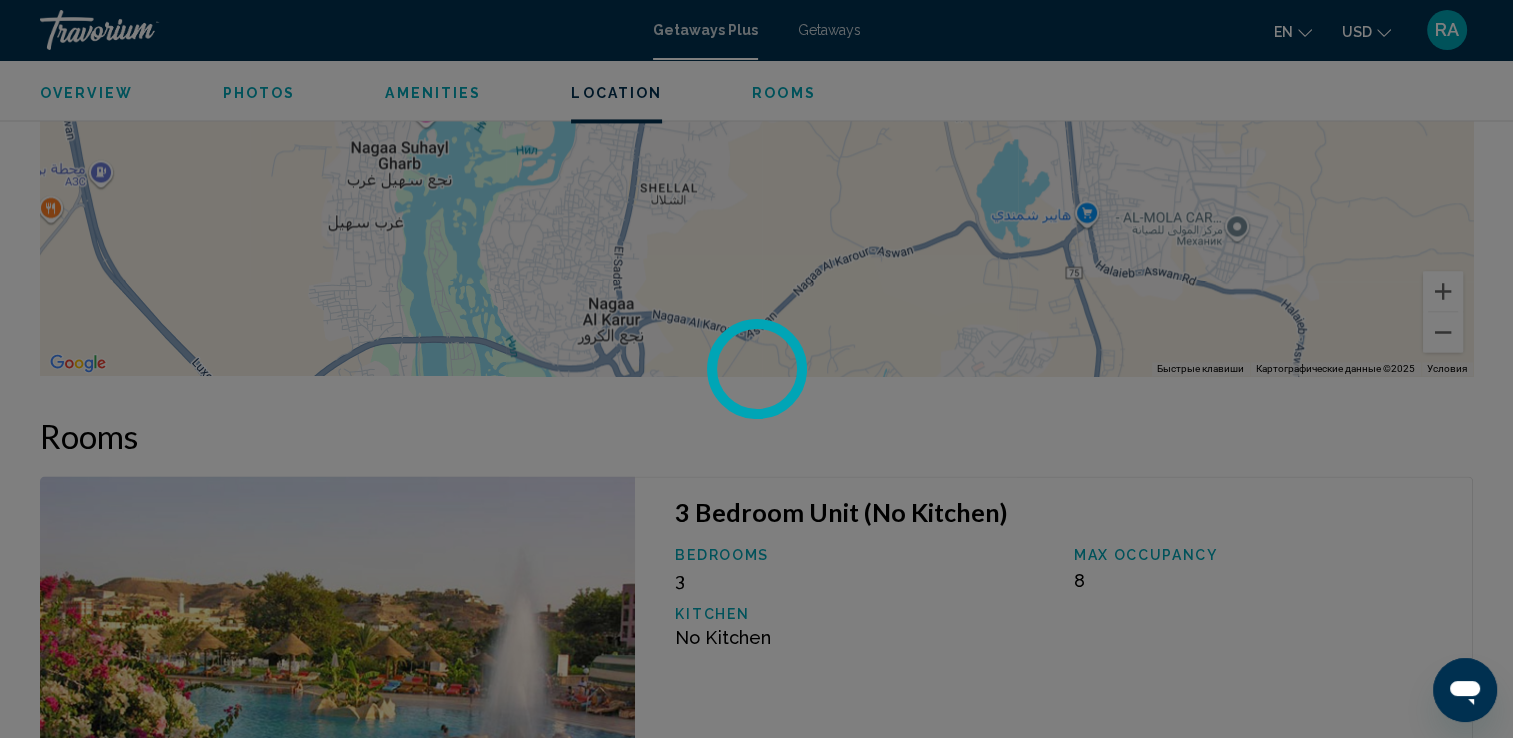 scroll, scrollTop: 0, scrollLeft: 0, axis: both 